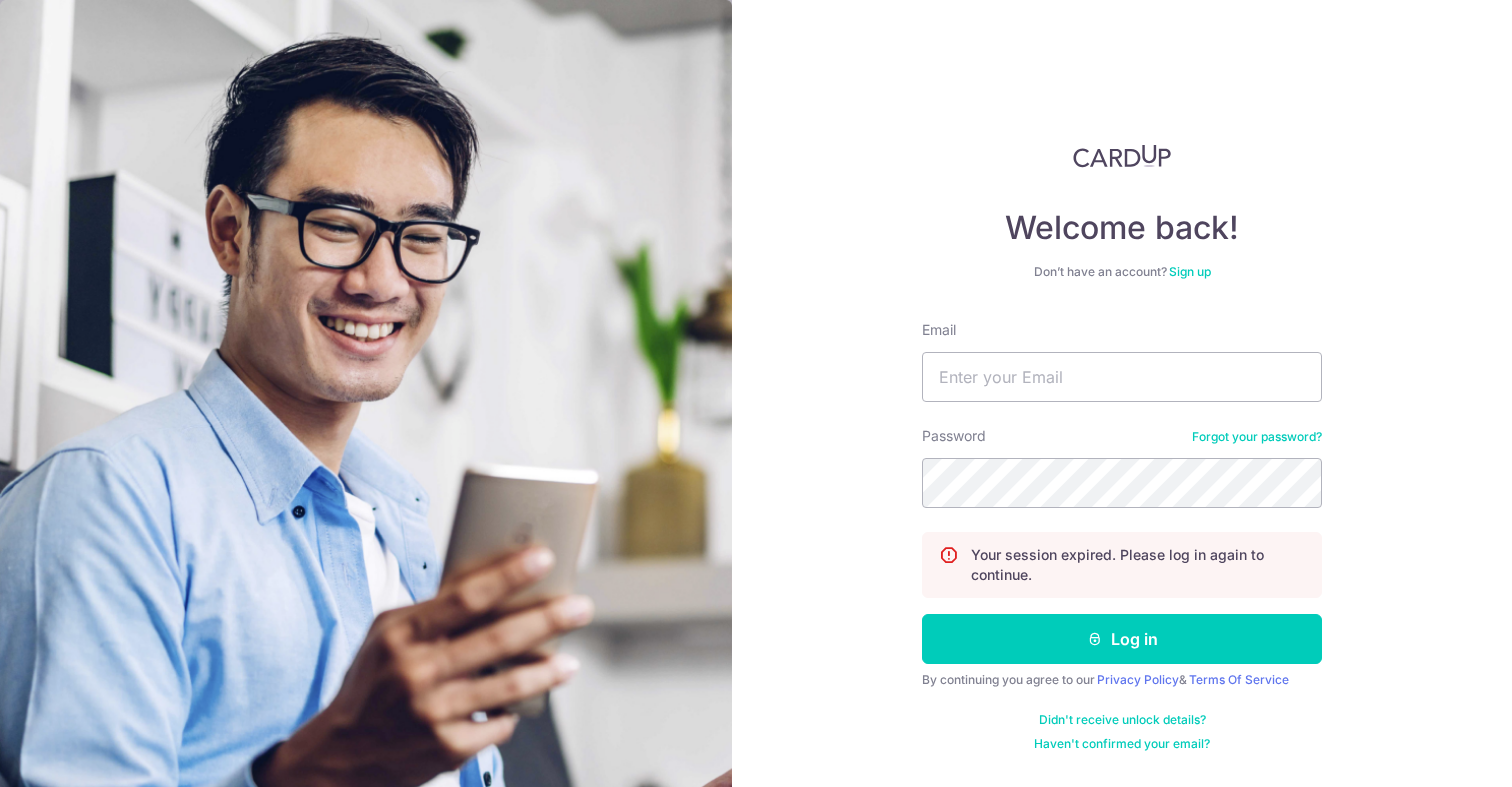 scroll, scrollTop: 0, scrollLeft: 0, axis: both 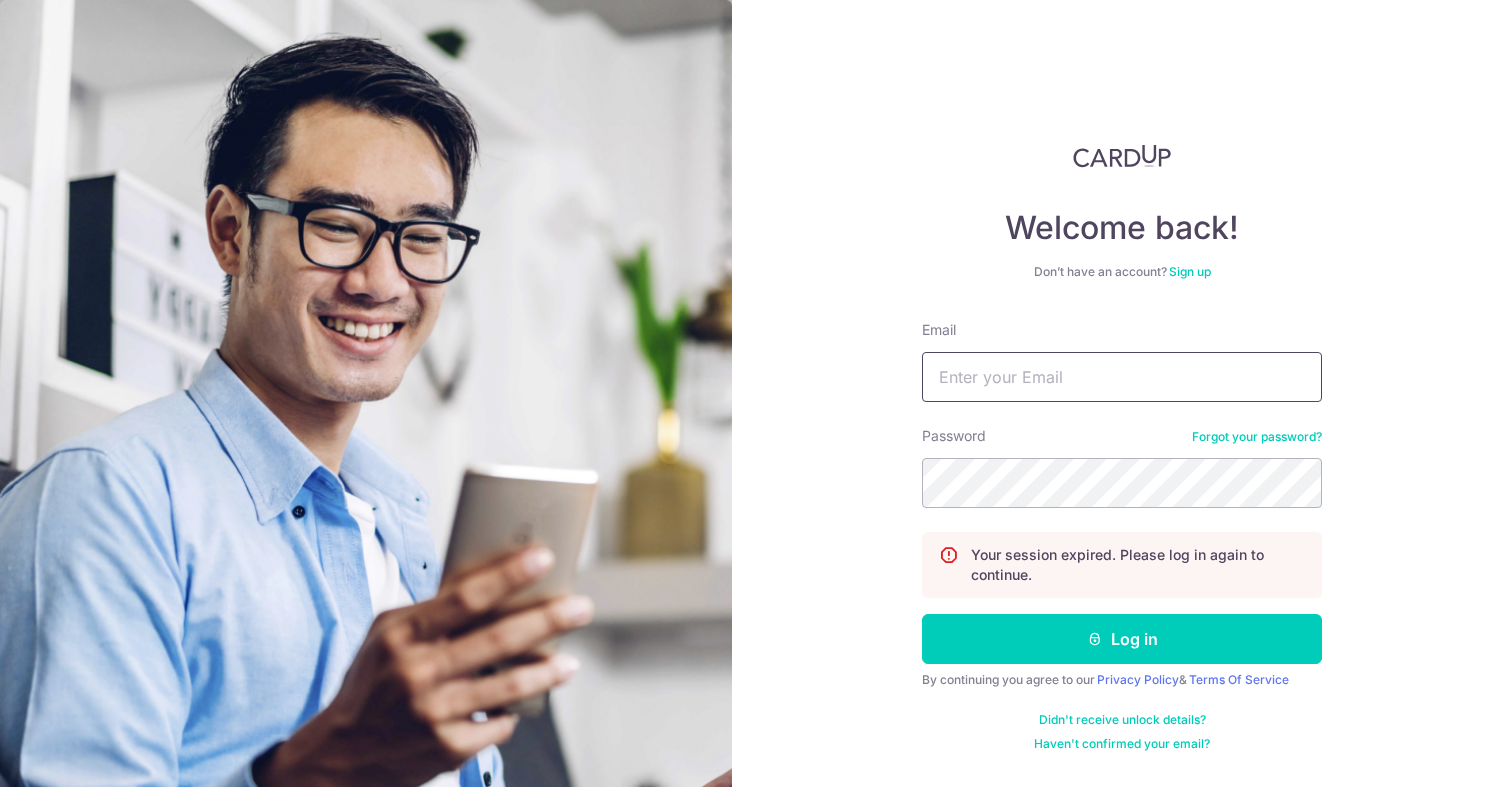 click on "Email" at bounding box center [1122, 377] 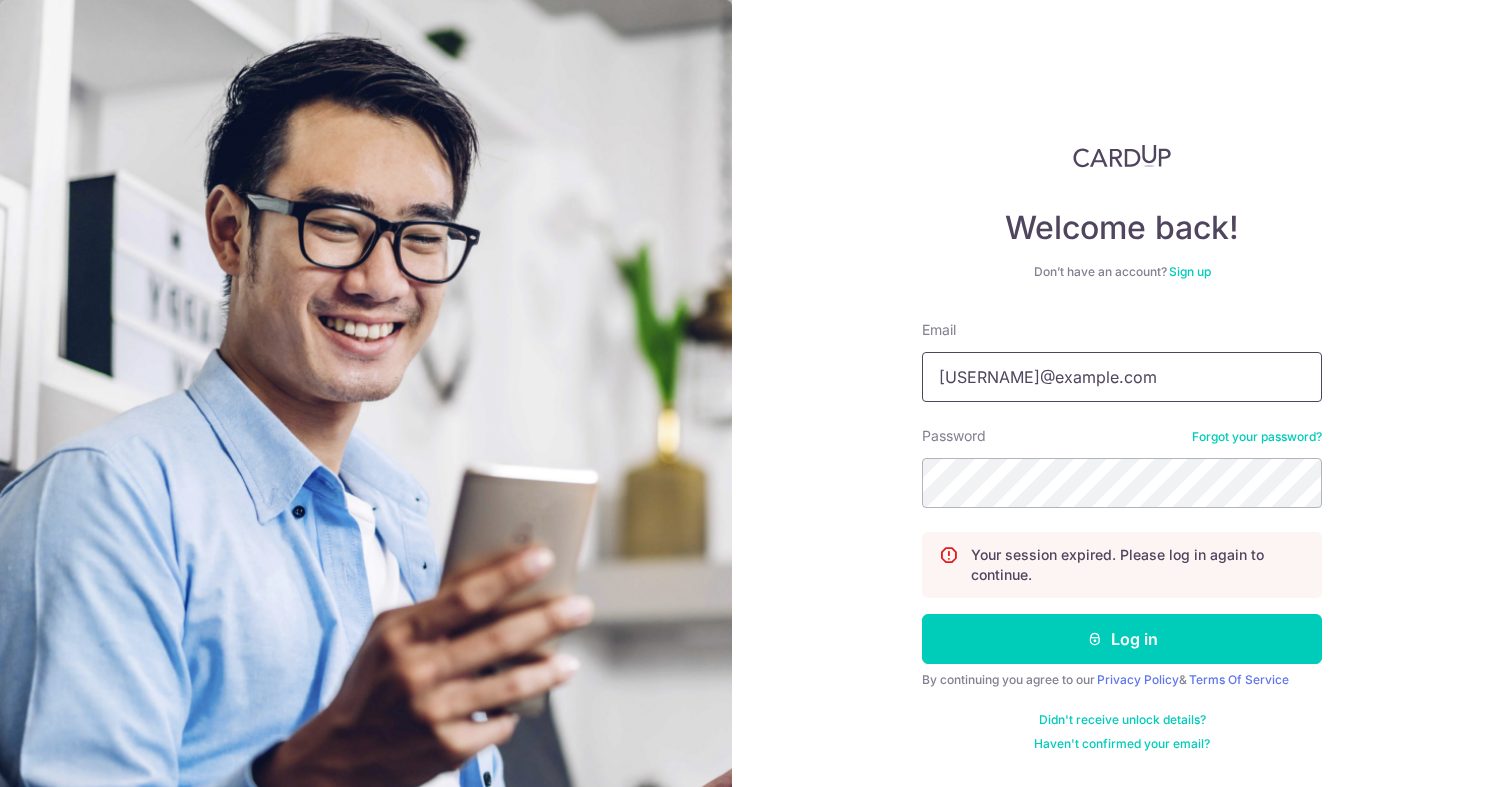 type on "[USERNAME]@example.com" 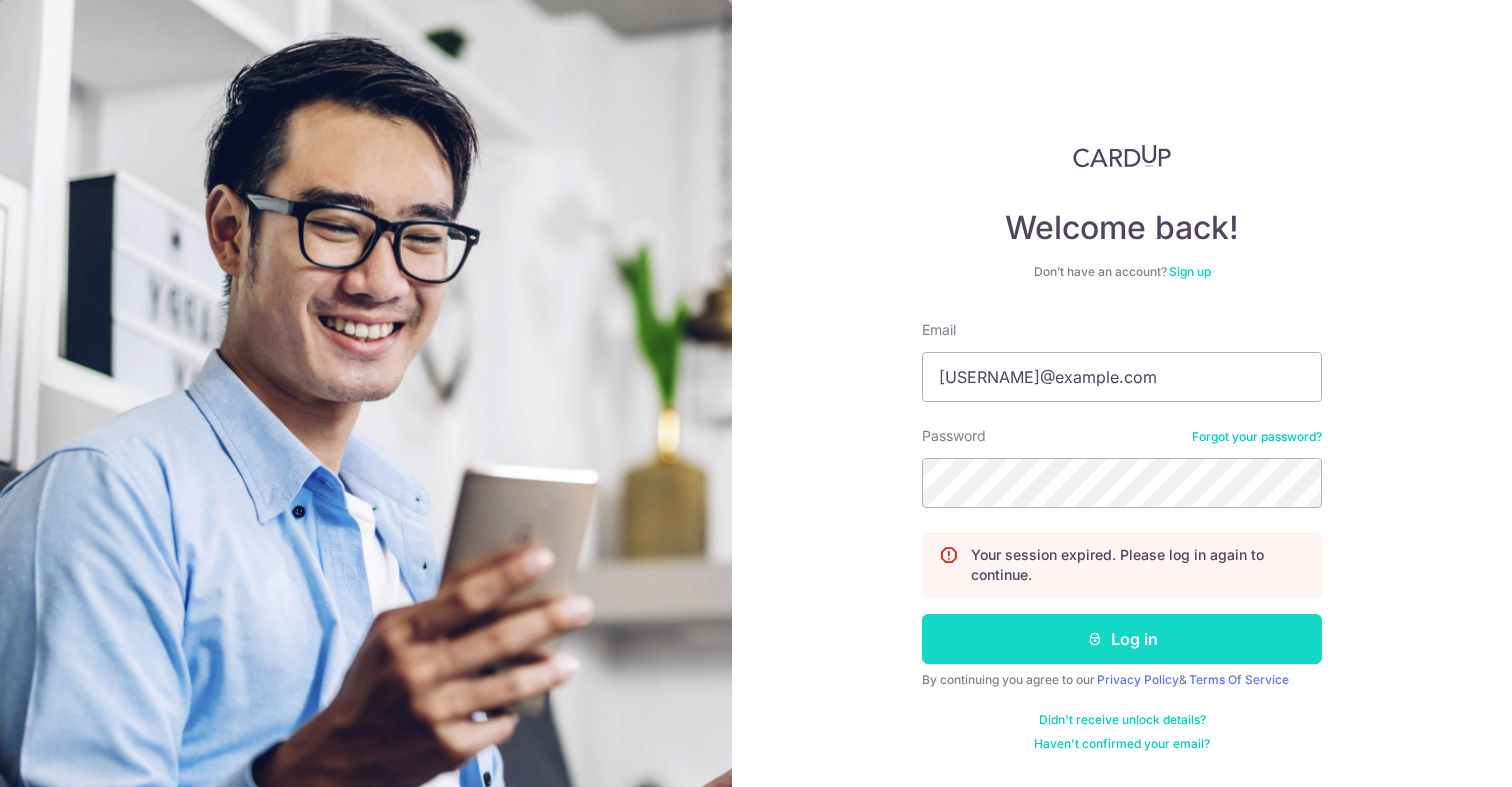 click at bounding box center (1095, 639) 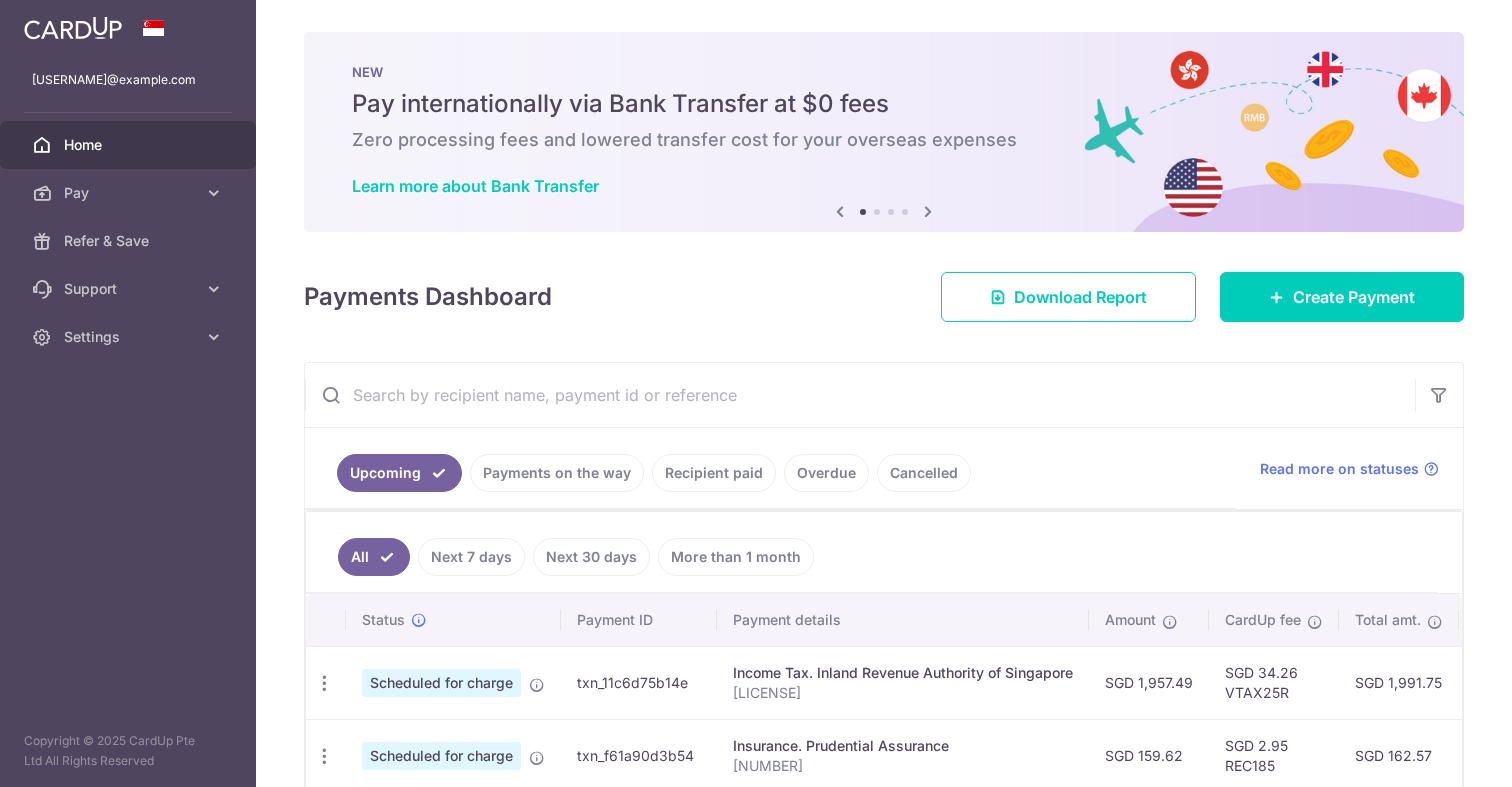 scroll, scrollTop: 0, scrollLeft: 0, axis: both 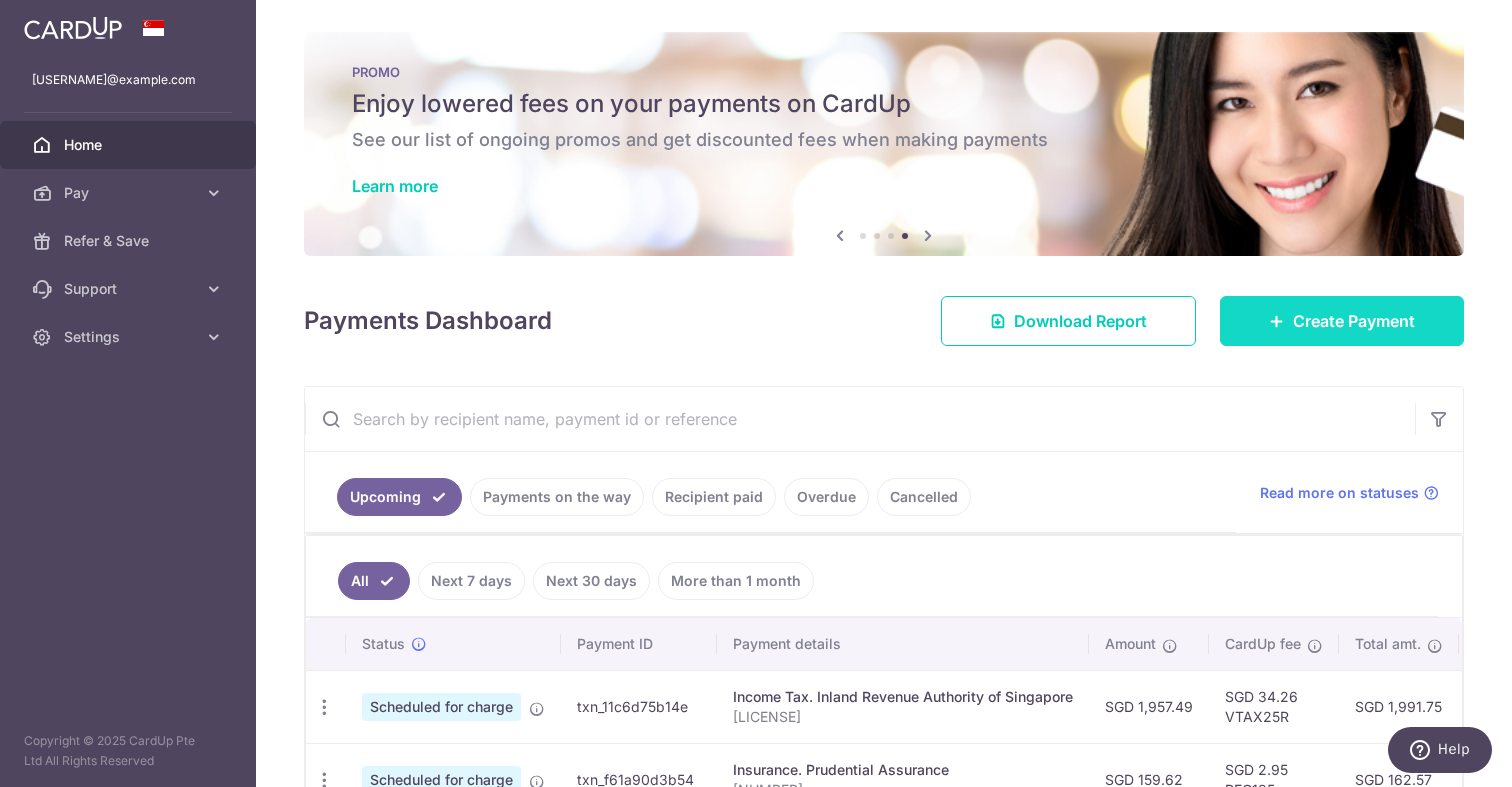 click on "Create Payment" at bounding box center [1354, 321] 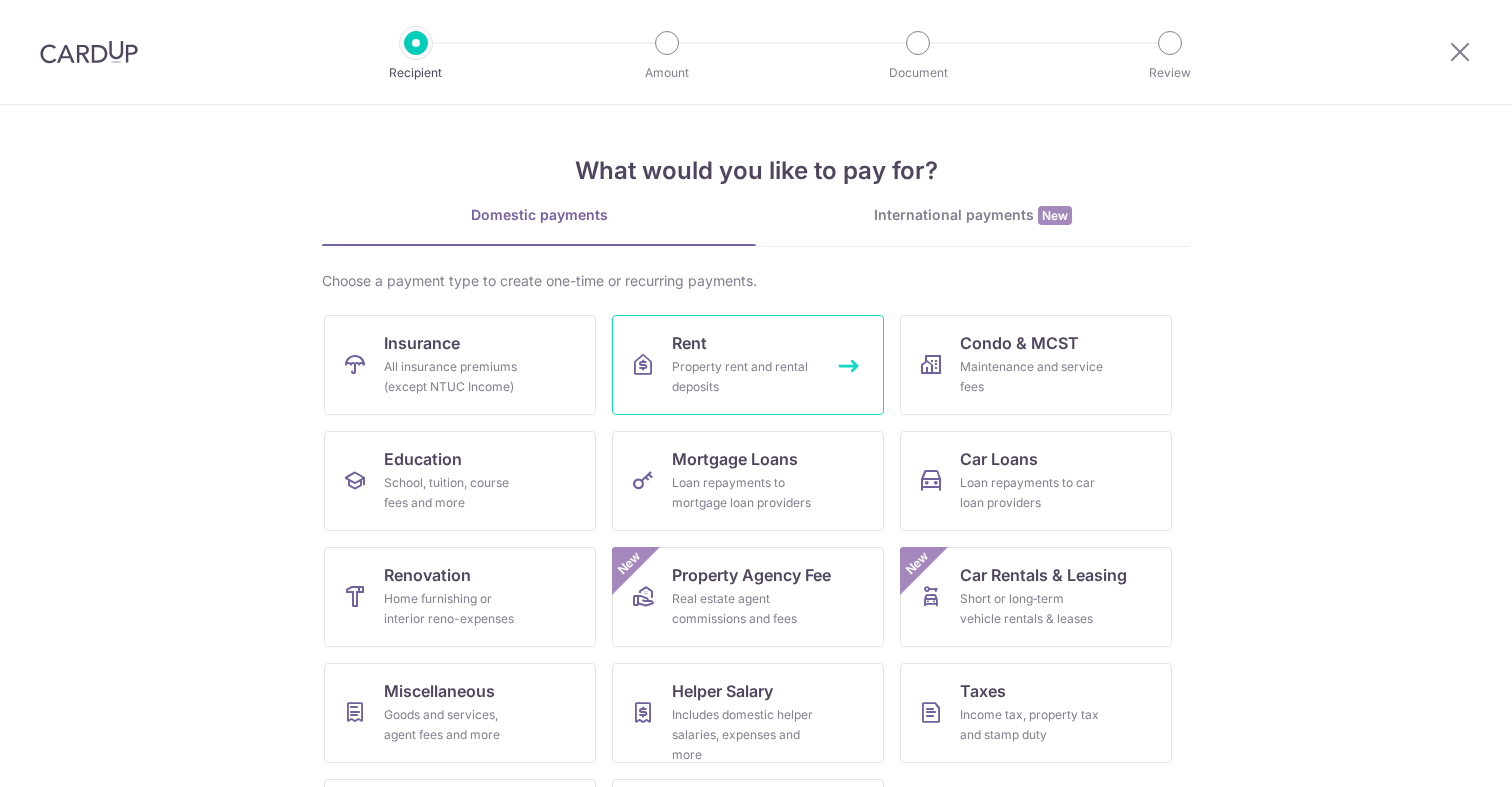 scroll, scrollTop: 0, scrollLeft: 0, axis: both 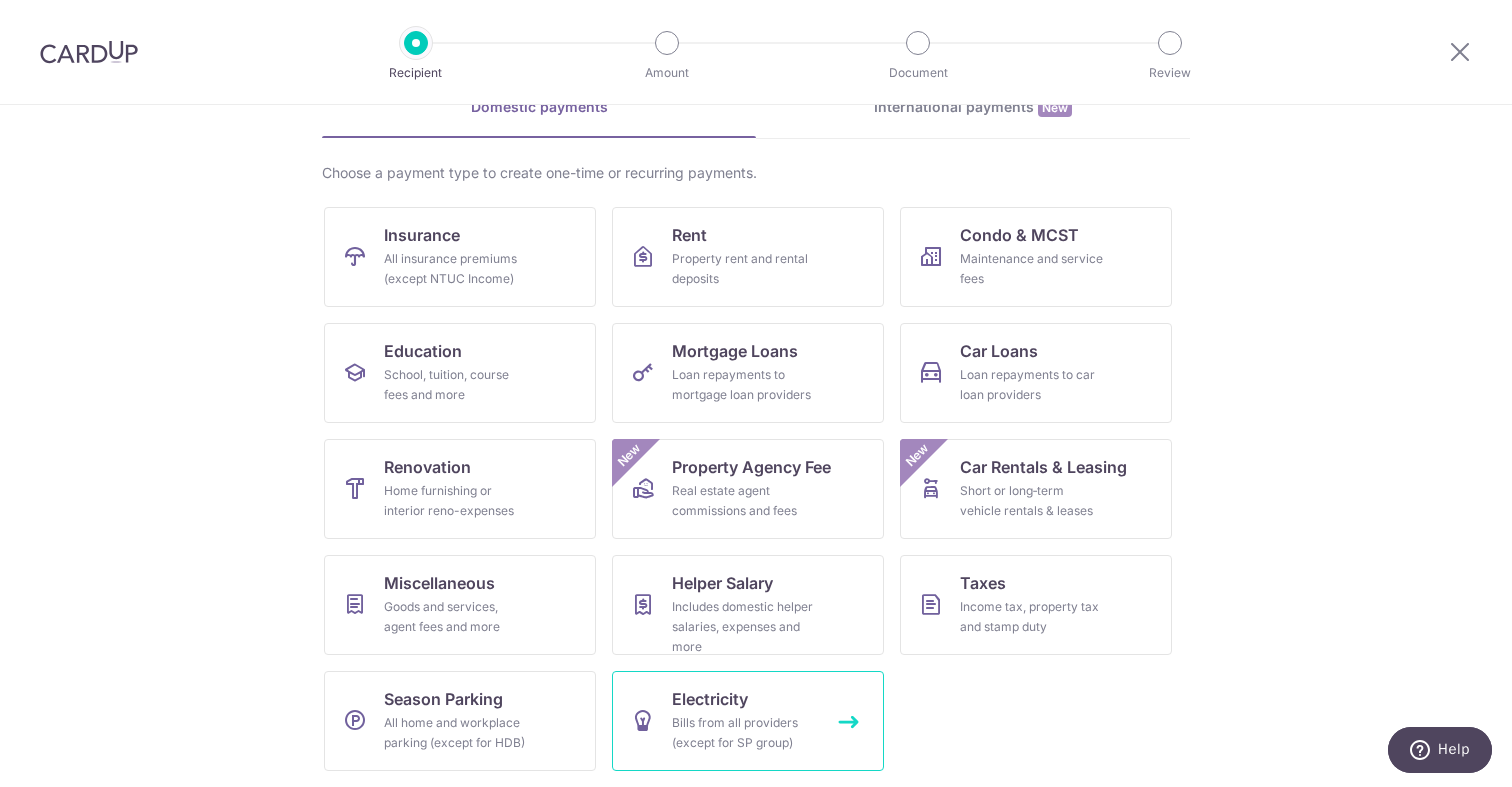 click on "Electricity" at bounding box center (710, 699) 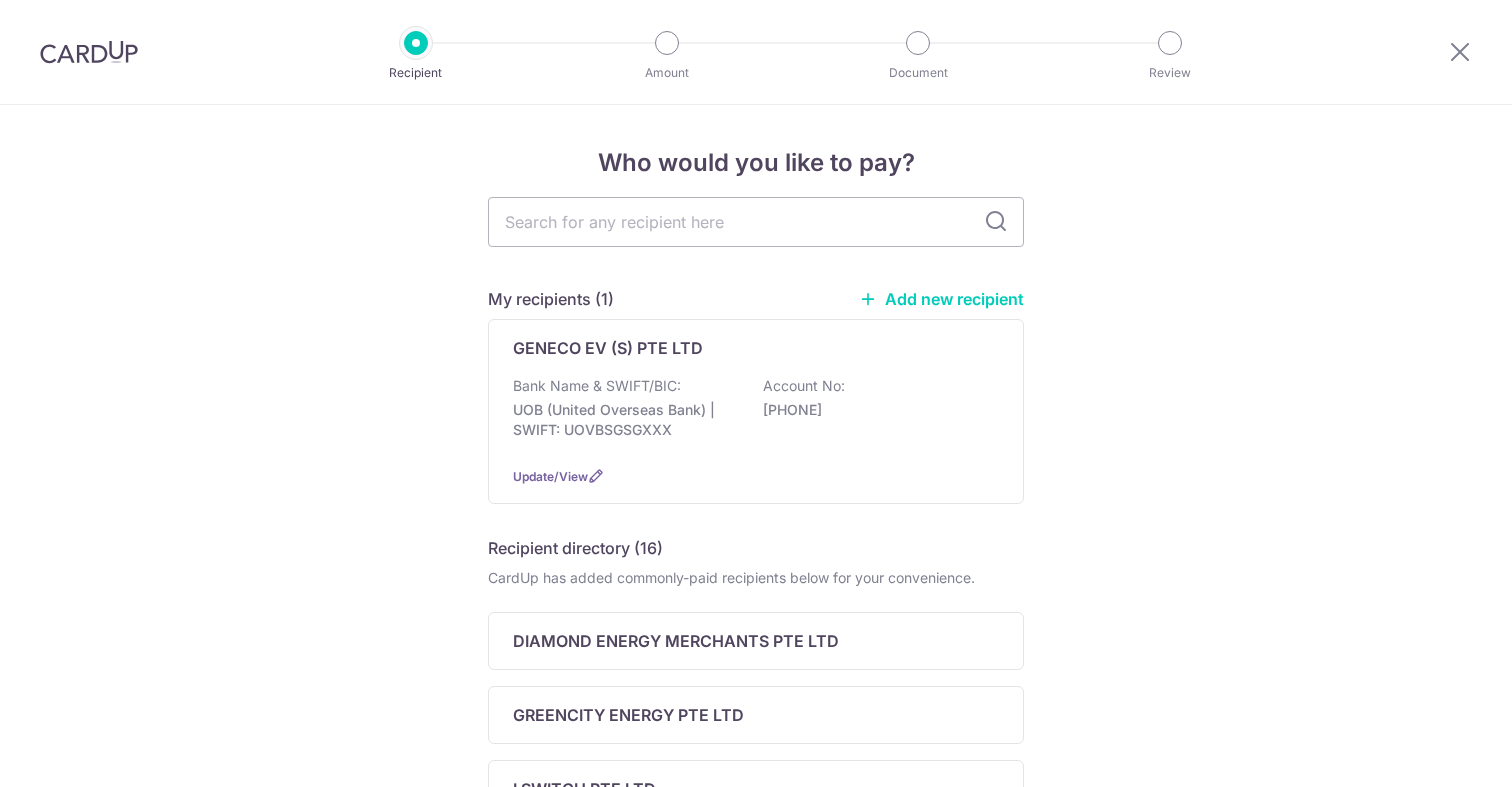scroll, scrollTop: 0, scrollLeft: 0, axis: both 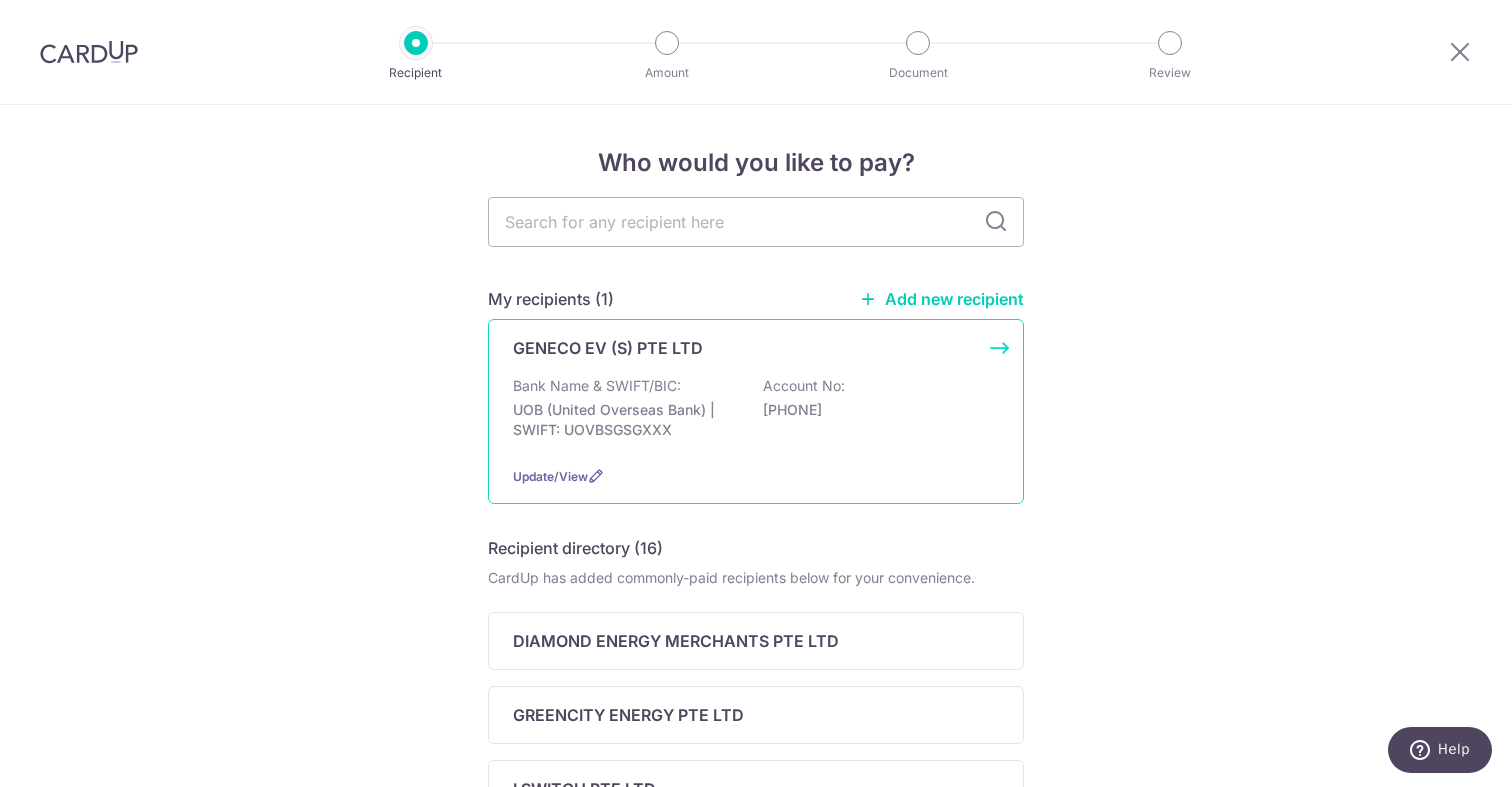 click on "UOB (United Overseas Bank) | SWIFT: UOVBSGSGXXX" at bounding box center [625, 420] 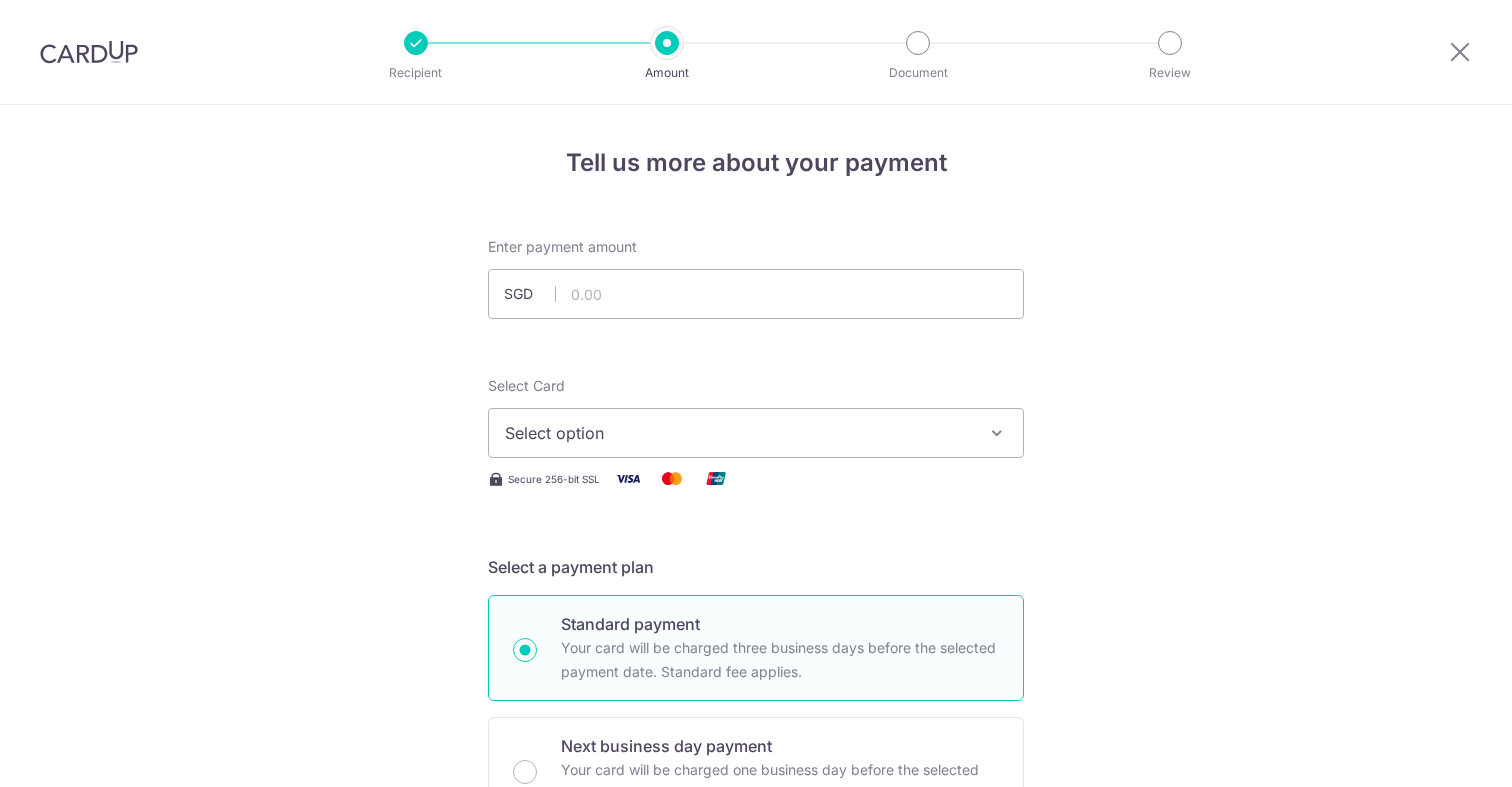 scroll, scrollTop: 0, scrollLeft: 0, axis: both 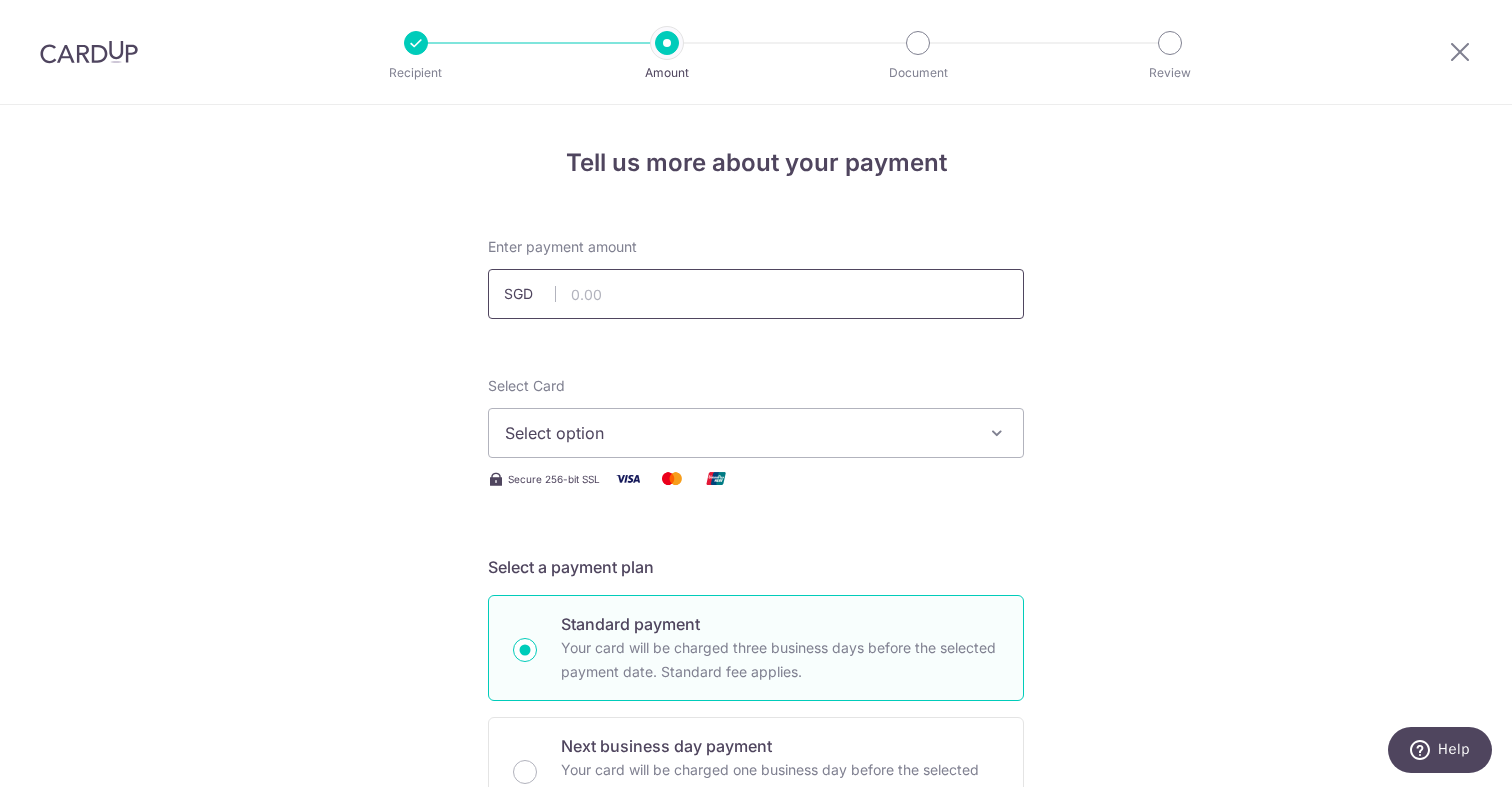 click at bounding box center (756, 294) 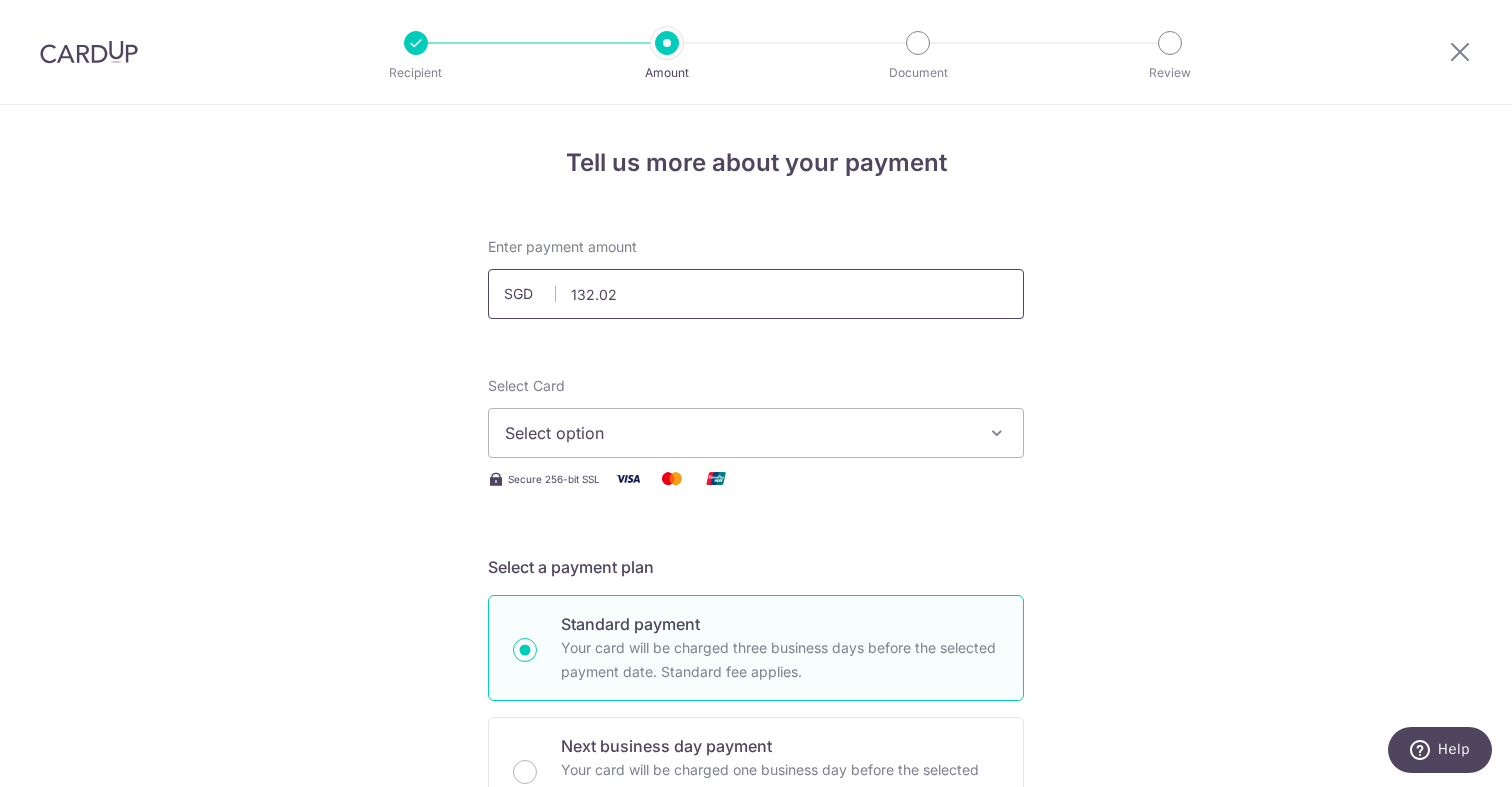 type on "132.02" 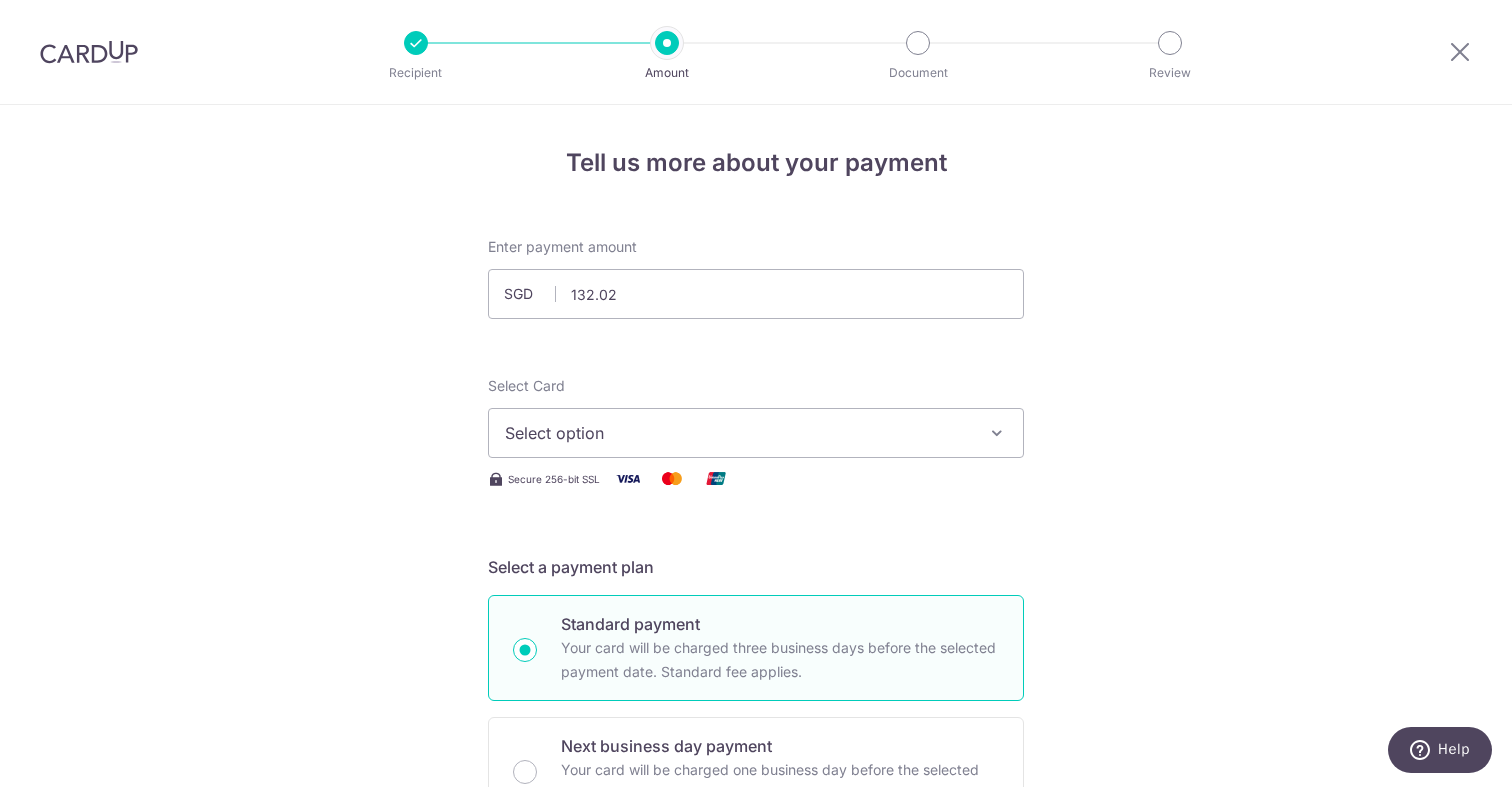 click on "Select option" at bounding box center (738, 433) 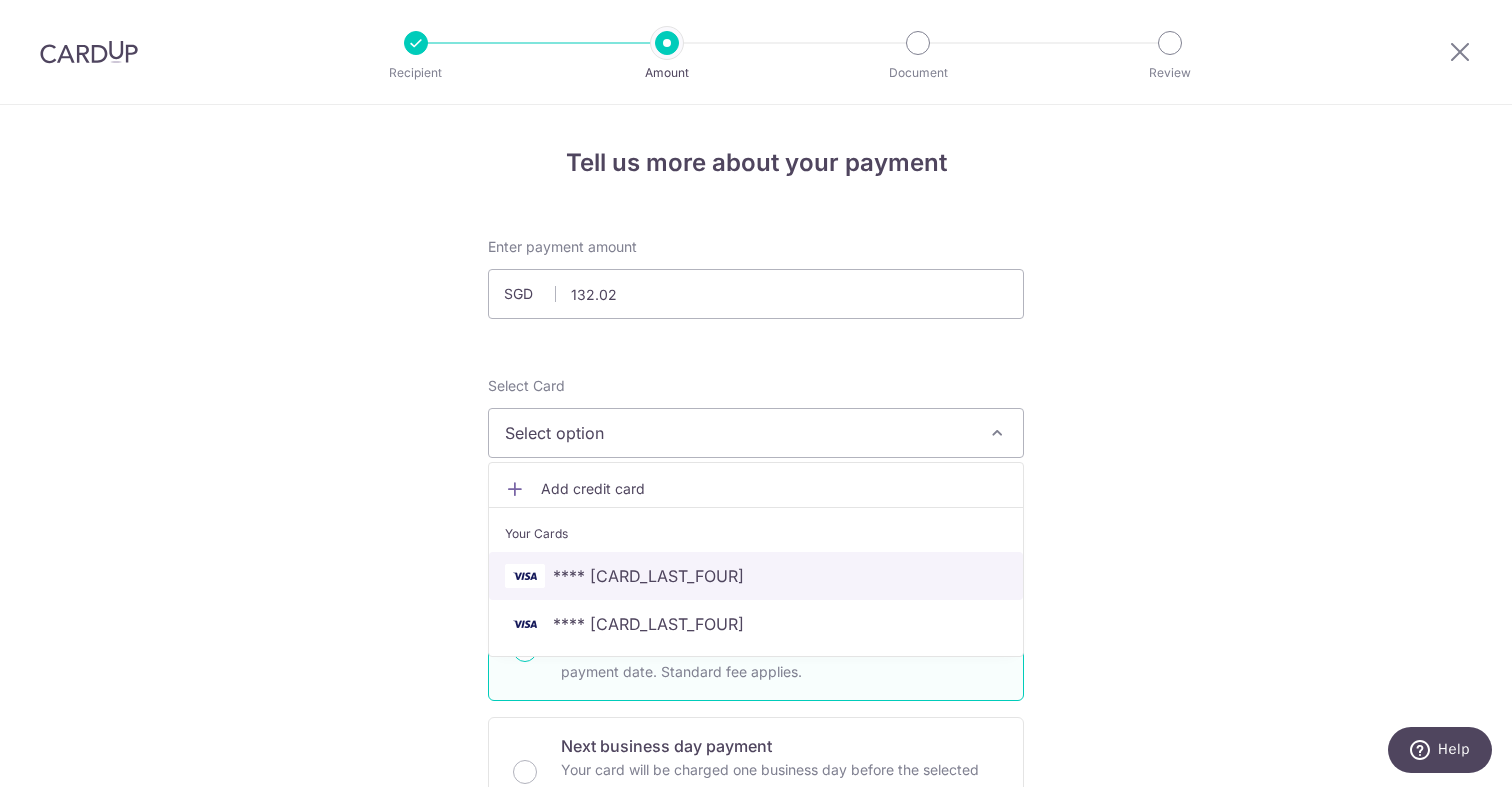 click on "**** [LAST_FOUR_DIGITS]" at bounding box center [756, 576] 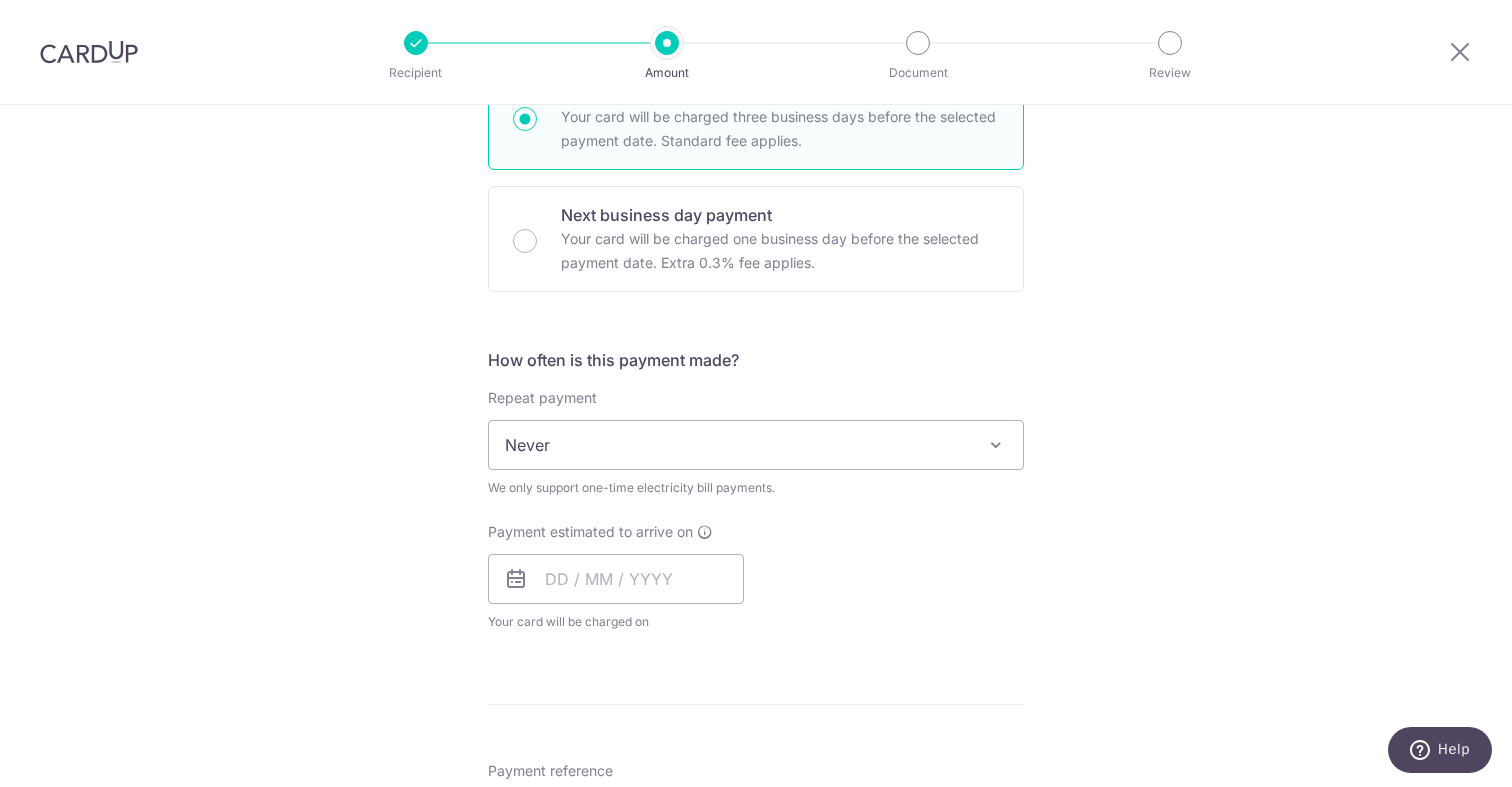 scroll, scrollTop: 577, scrollLeft: 0, axis: vertical 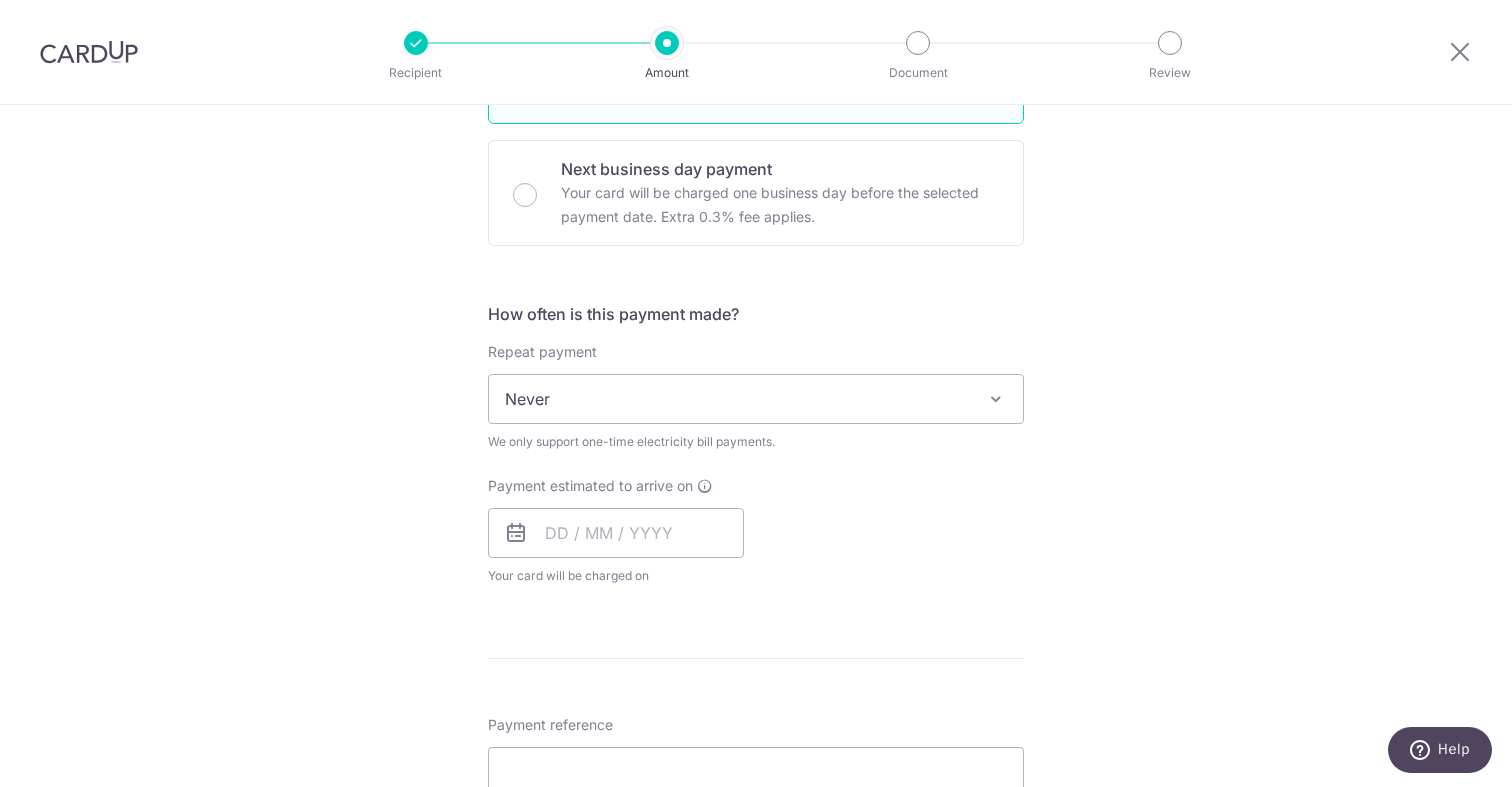click on "Never" at bounding box center [756, 399] 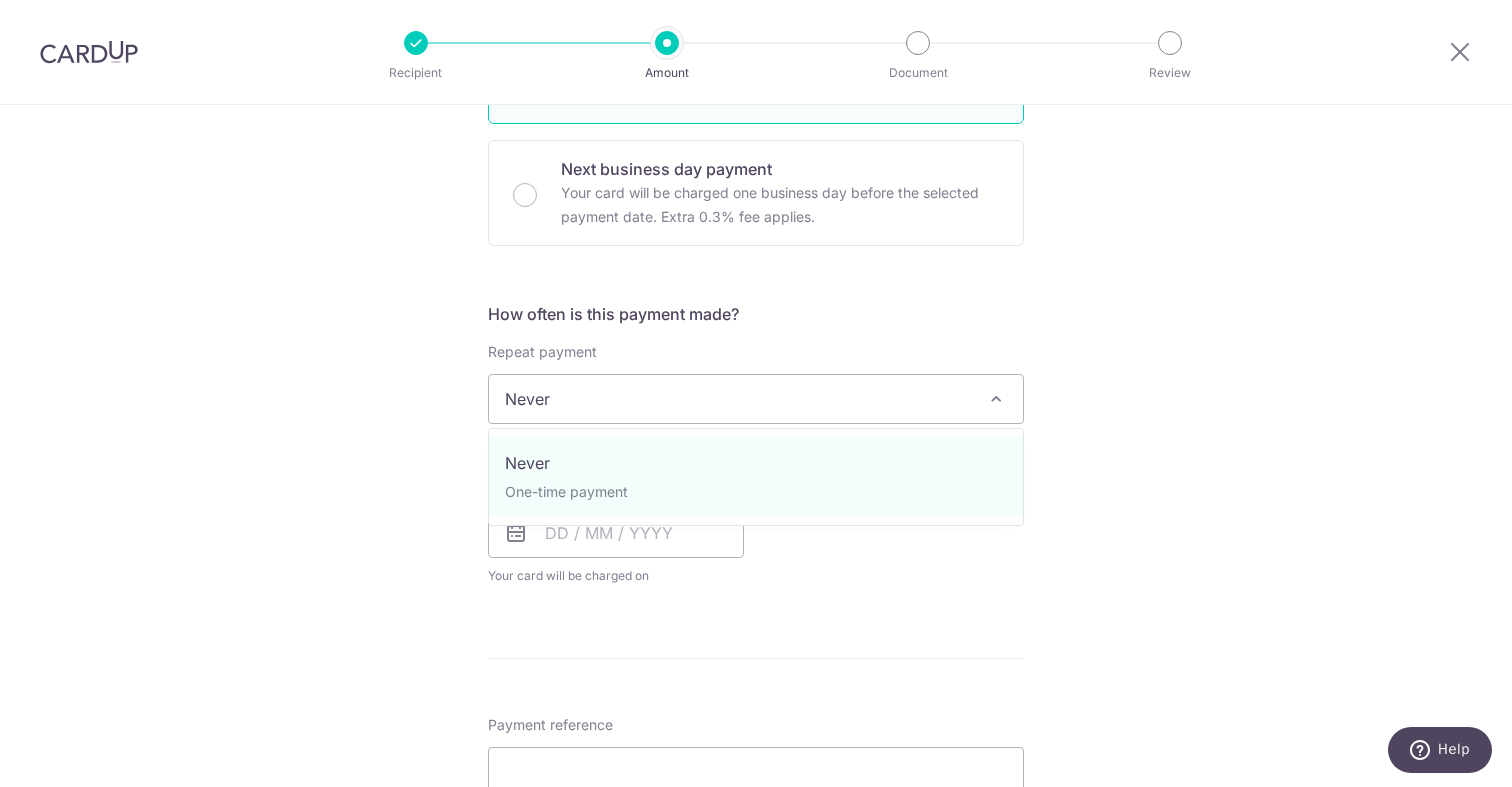 click on "Tell us more about your payment
Enter payment amount
SGD
132.02
132.02
Select Card
**** 0080
Add credit card
Your Cards
**** 0080
**** 3323
Secure 256-bit SSL
Text
New card details
Card
Secure 256-bit SSL" at bounding box center [756, 446] 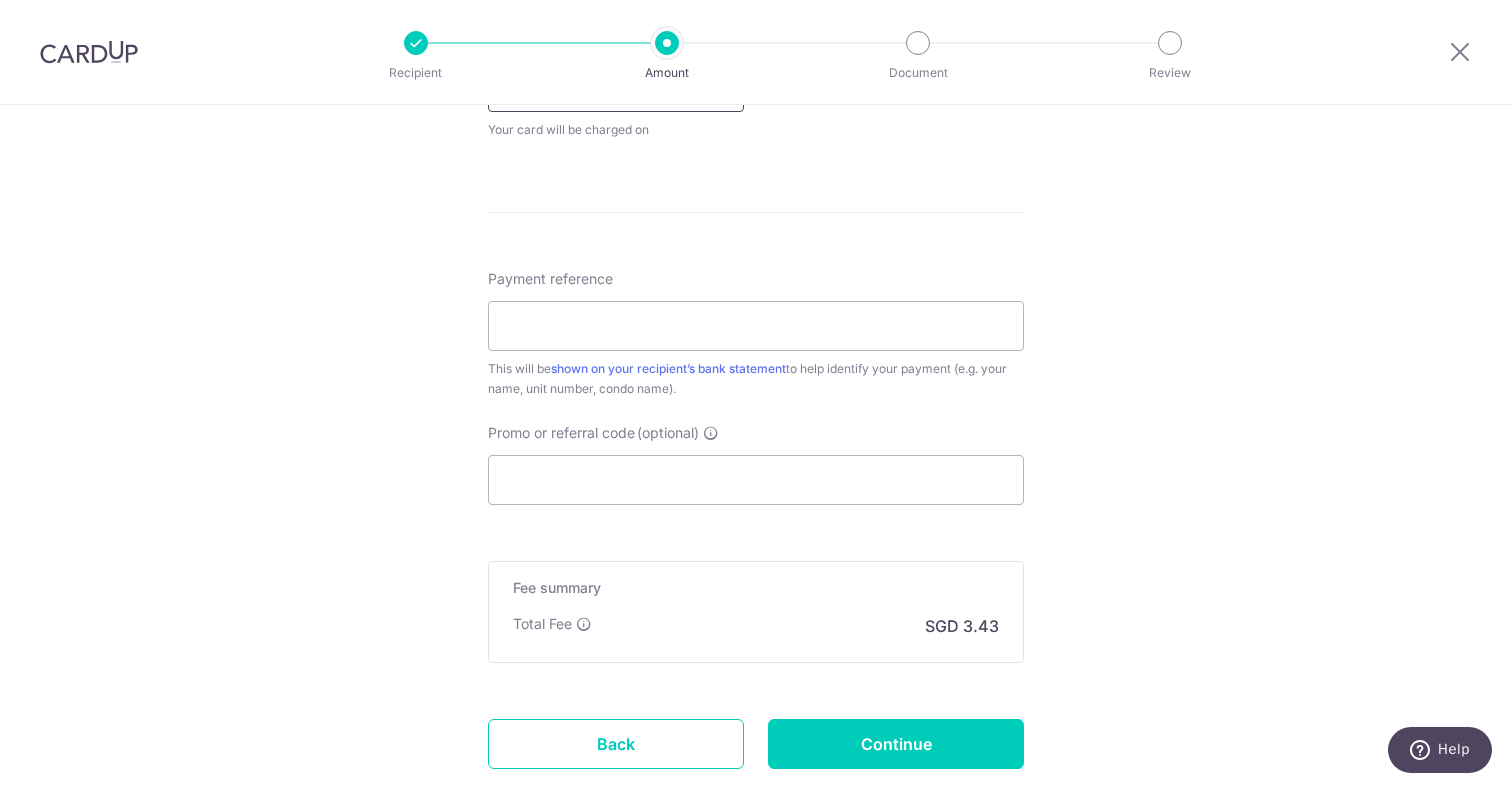 scroll, scrollTop: 1029, scrollLeft: 0, axis: vertical 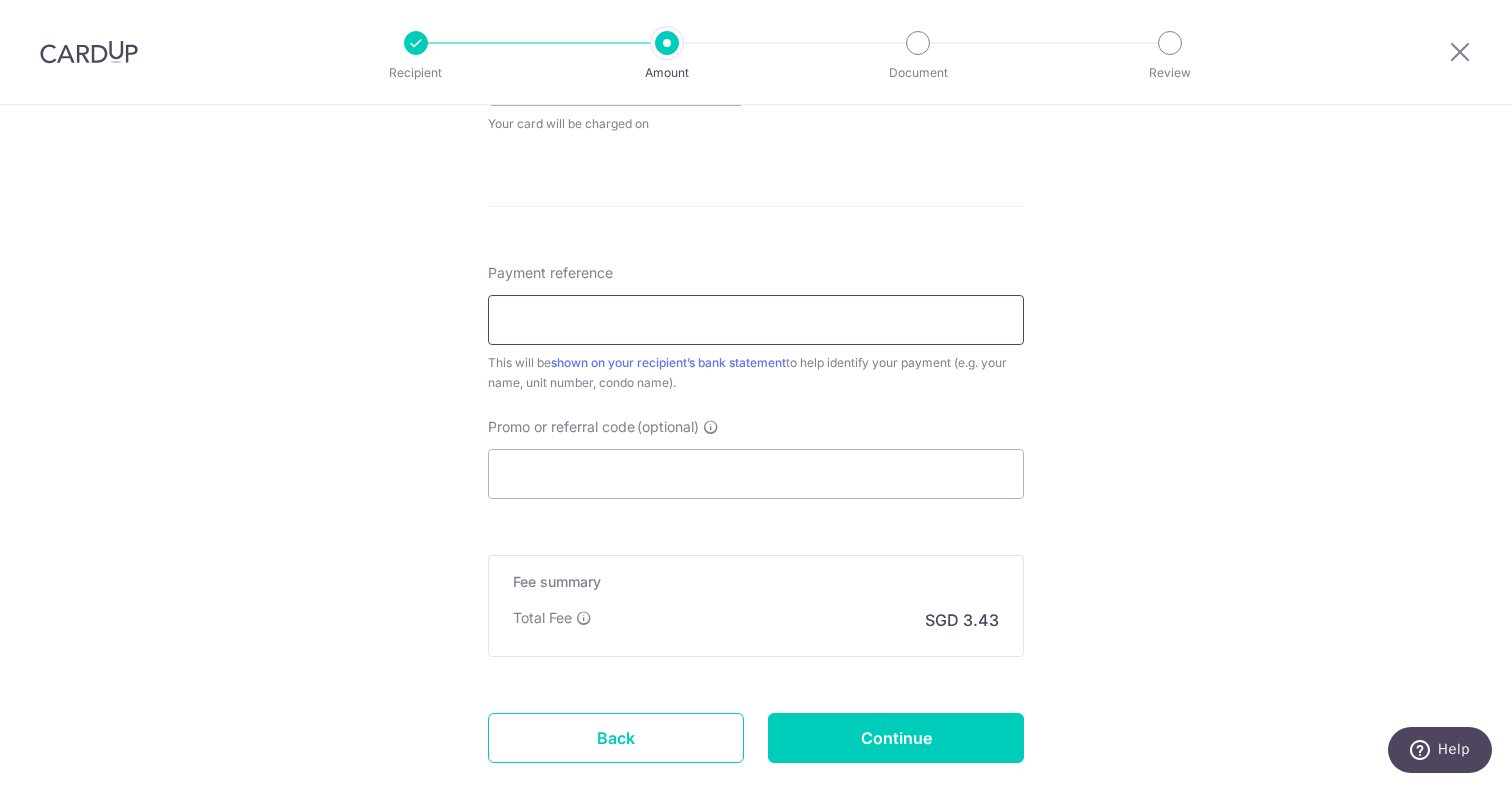 click on "Payment reference" at bounding box center (756, 320) 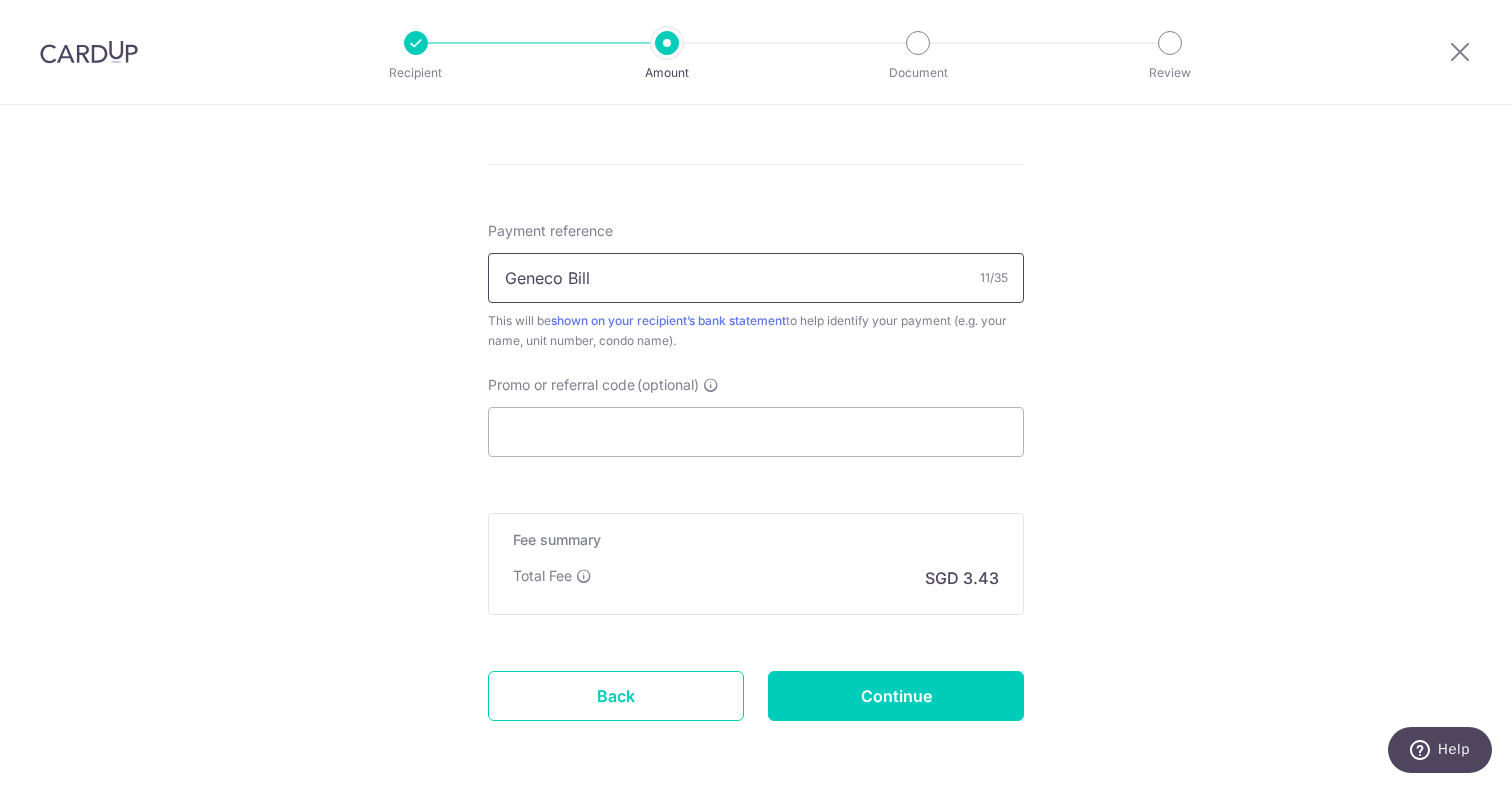 scroll, scrollTop: 1073, scrollLeft: 0, axis: vertical 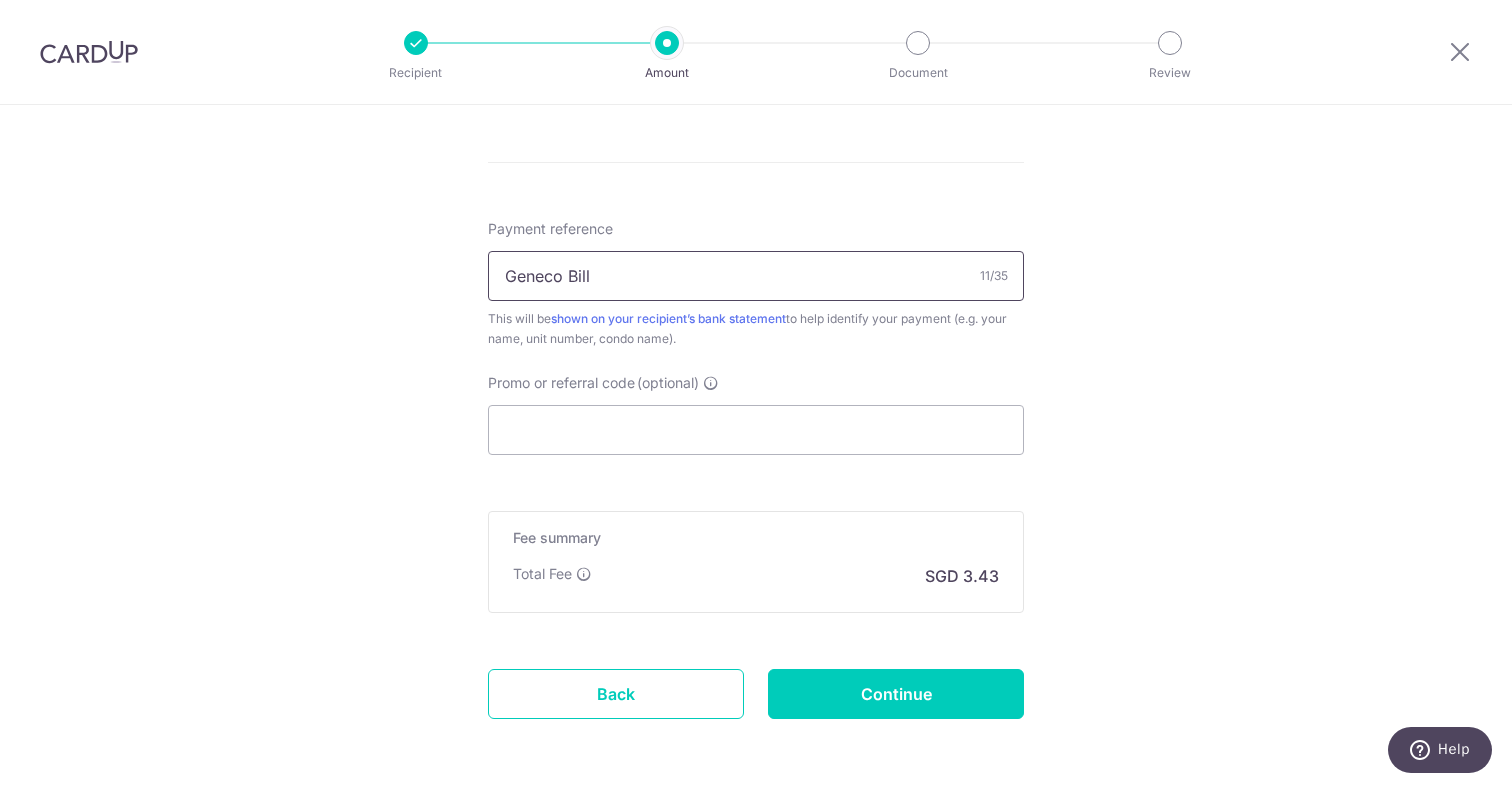 type on "Geneco Bill" 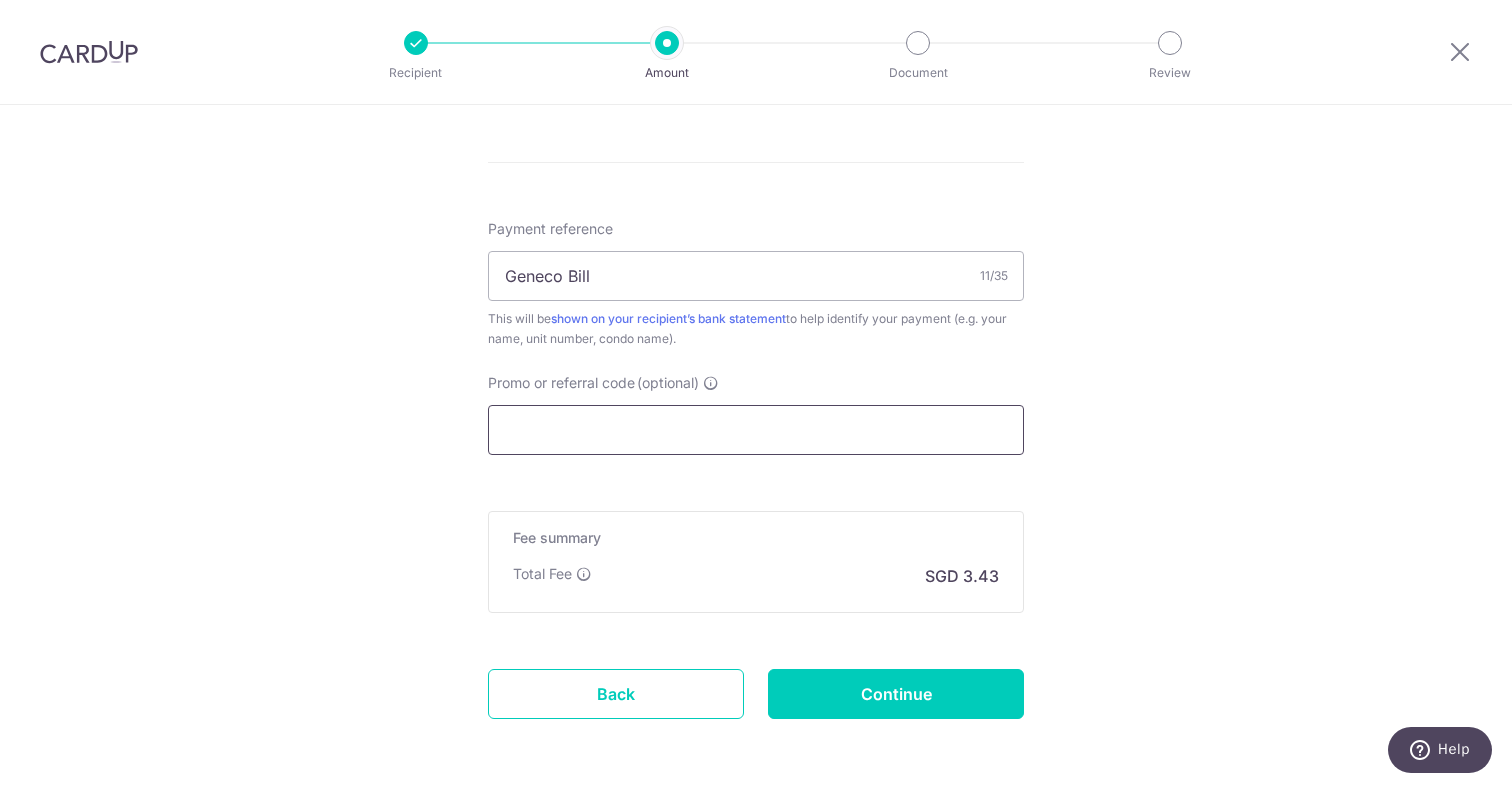 click on "Promo or referral code
(optional)" at bounding box center (756, 430) 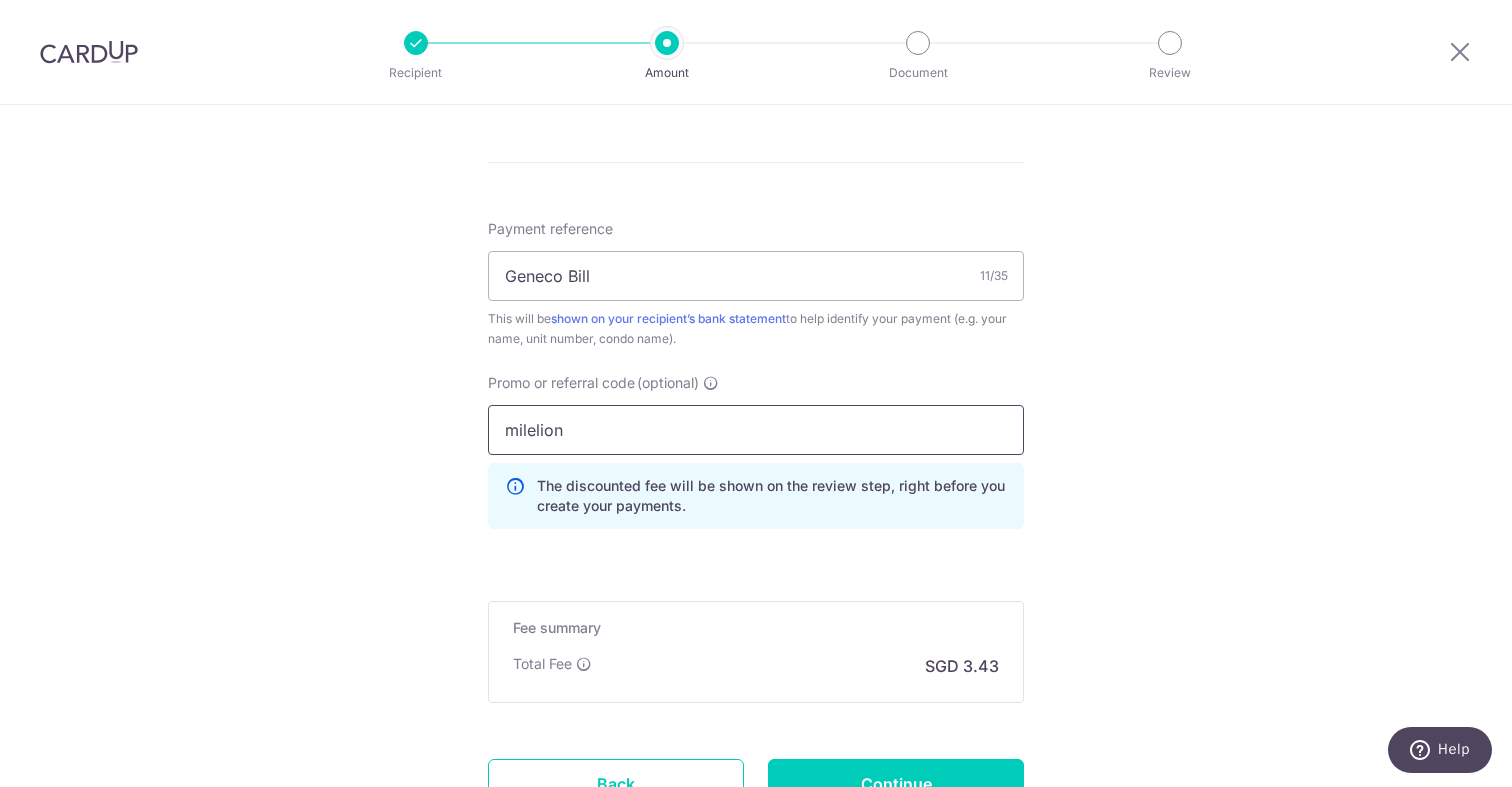 type on "milelion" 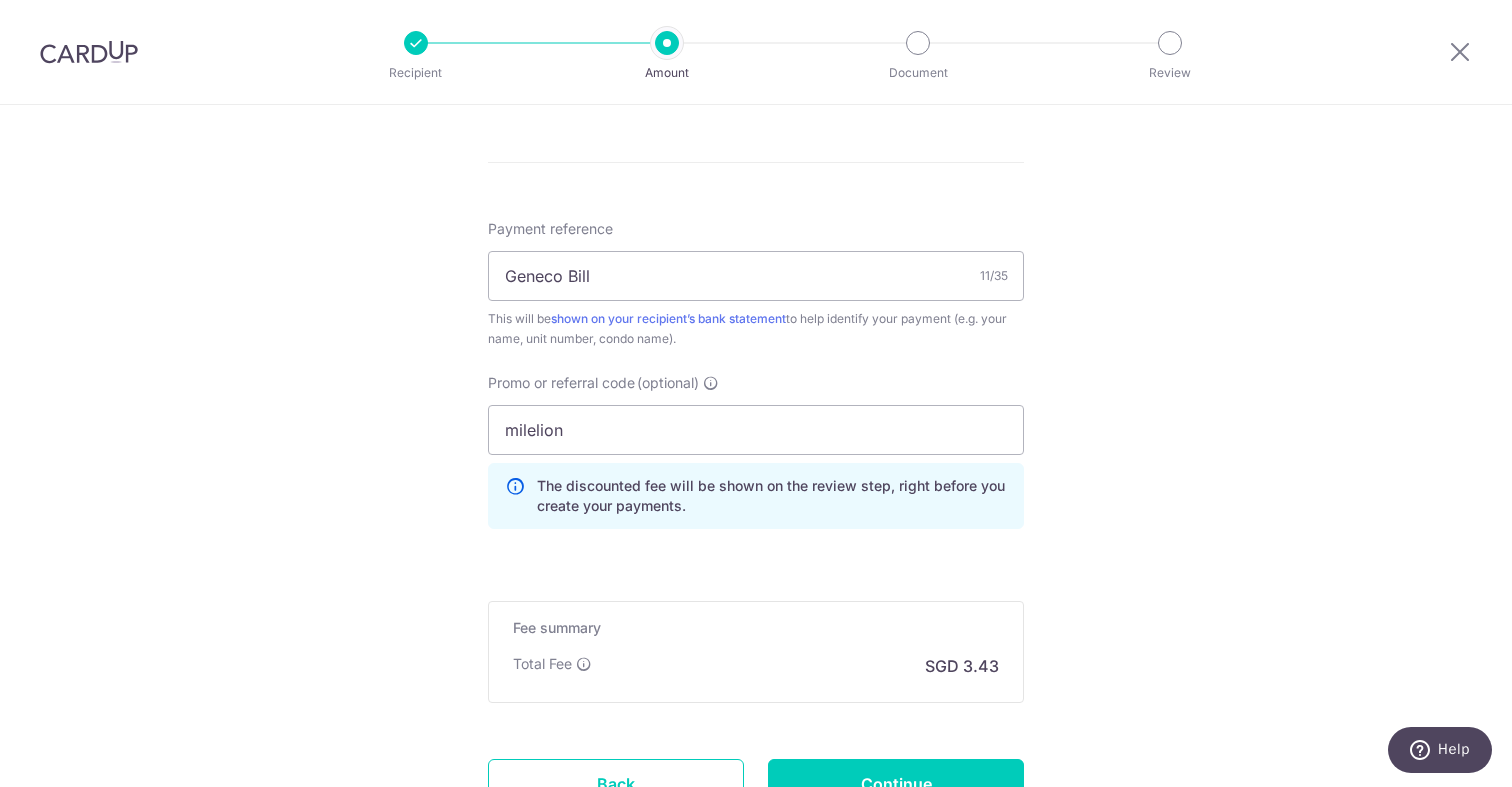 click on "The discounted fee will be shown on the review step, right before you create your payments." at bounding box center [772, 496] 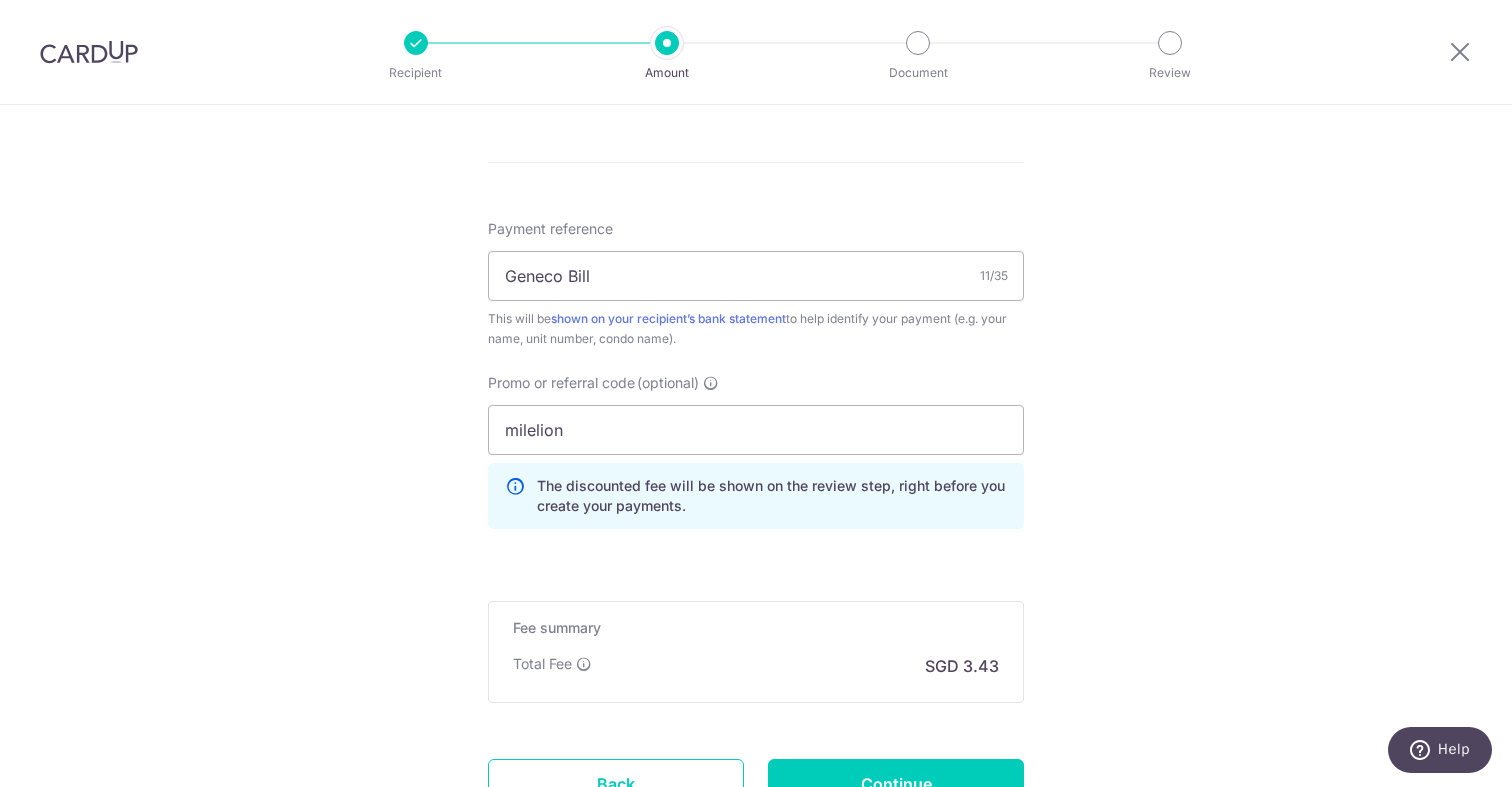 click on "Tell us more about your payment
Enter payment amount
SGD
132.02
132.02
Select Card
**** 0080
Add credit card
Your Cards
**** 0080
**** 3323
Secure 256-bit SSL
Text
New card details
Please enter valid card details.
Card
Secure 256-bit SSL" at bounding box center [756, -5] 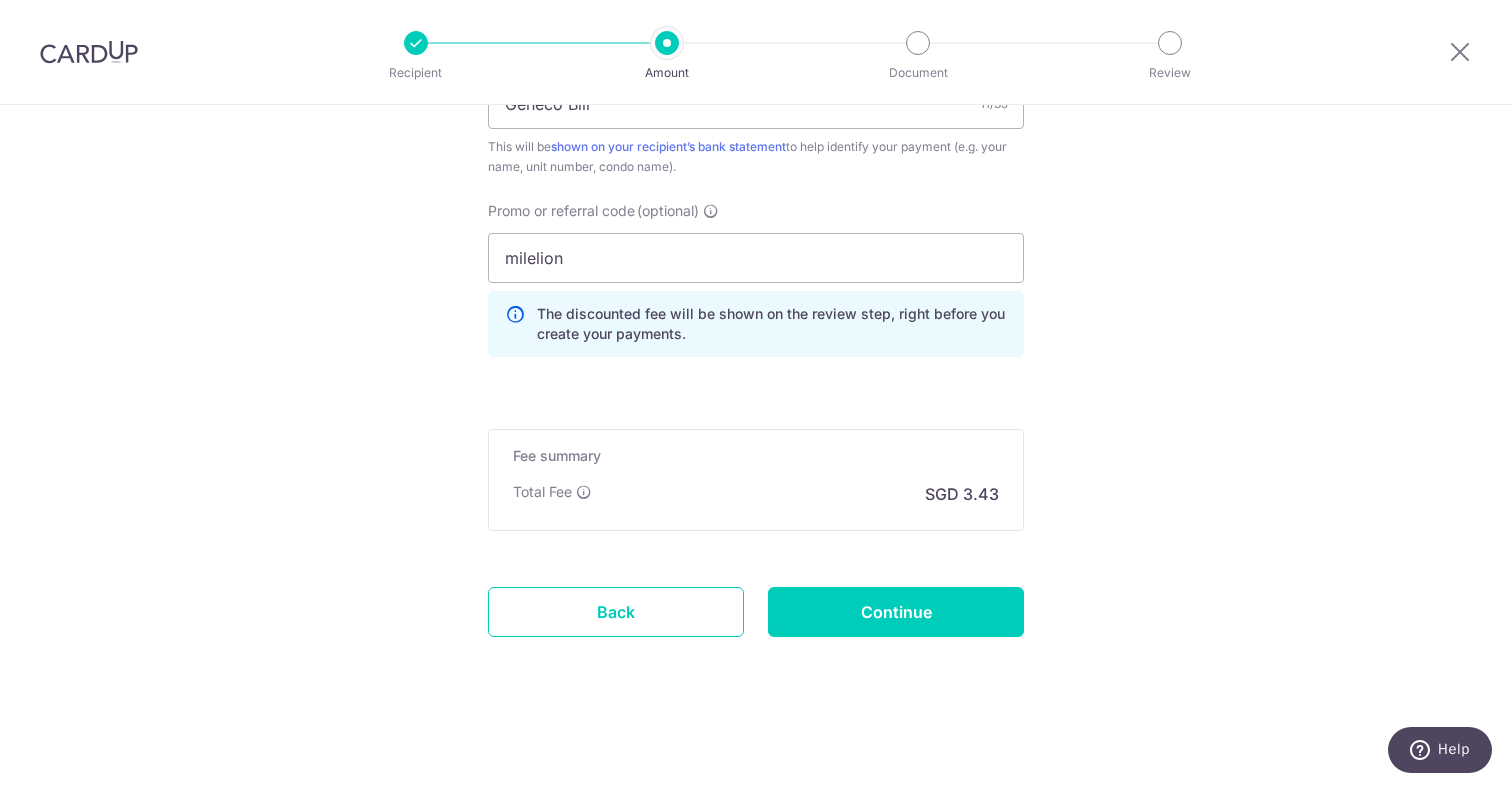 click on "Tell us more about your payment
Enter payment amount
SGD
132.02
132.02
Select Card
**** 0080
Add credit card
Your Cards
**** 0080
**** 3323
Secure 256-bit SSL
Text
New card details
Please enter valid card details.
Card
Secure 256-bit SSL" at bounding box center (756, -177) 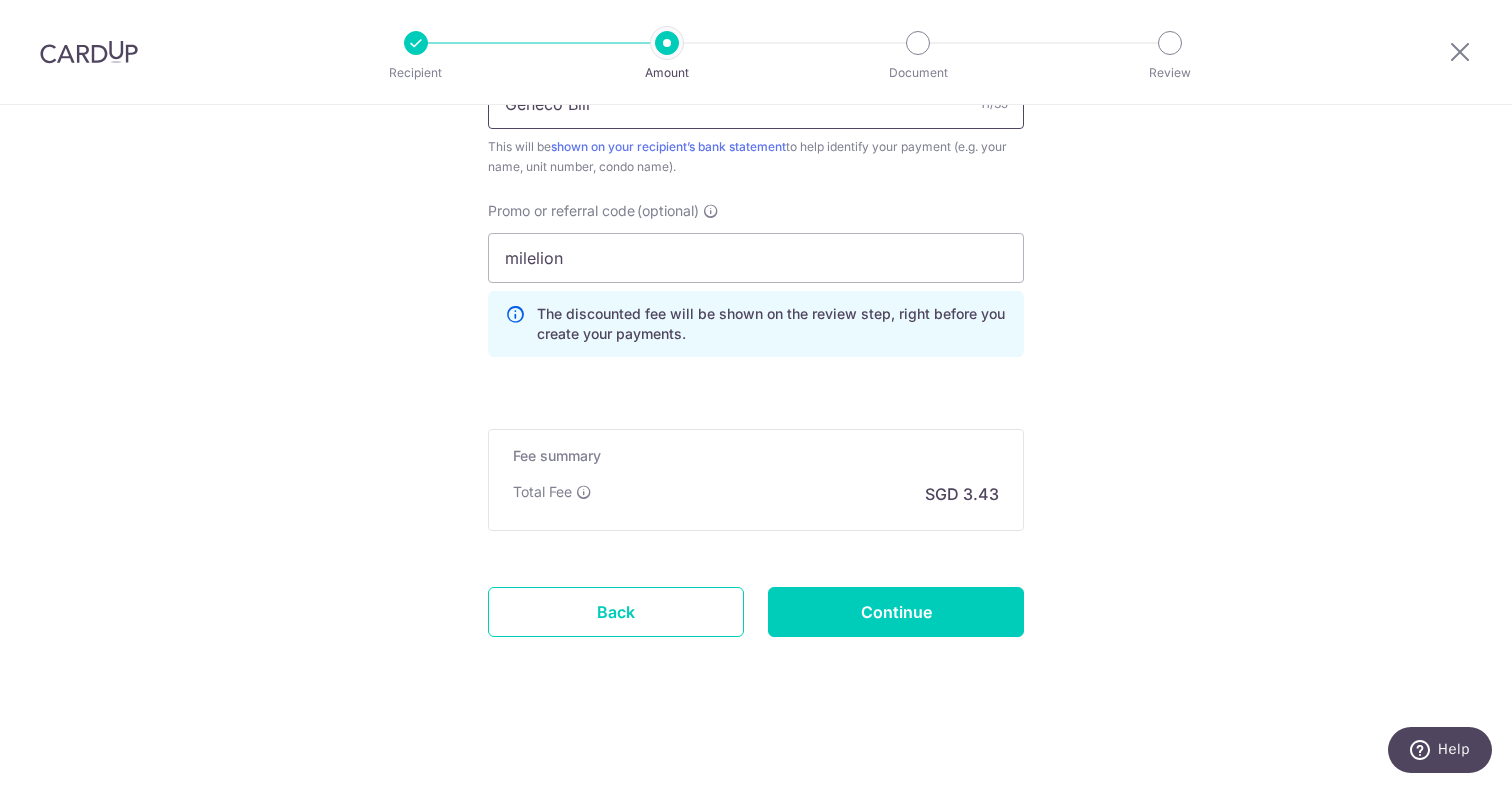 click on "Geneco Bill" at bounding box center [756, 104] 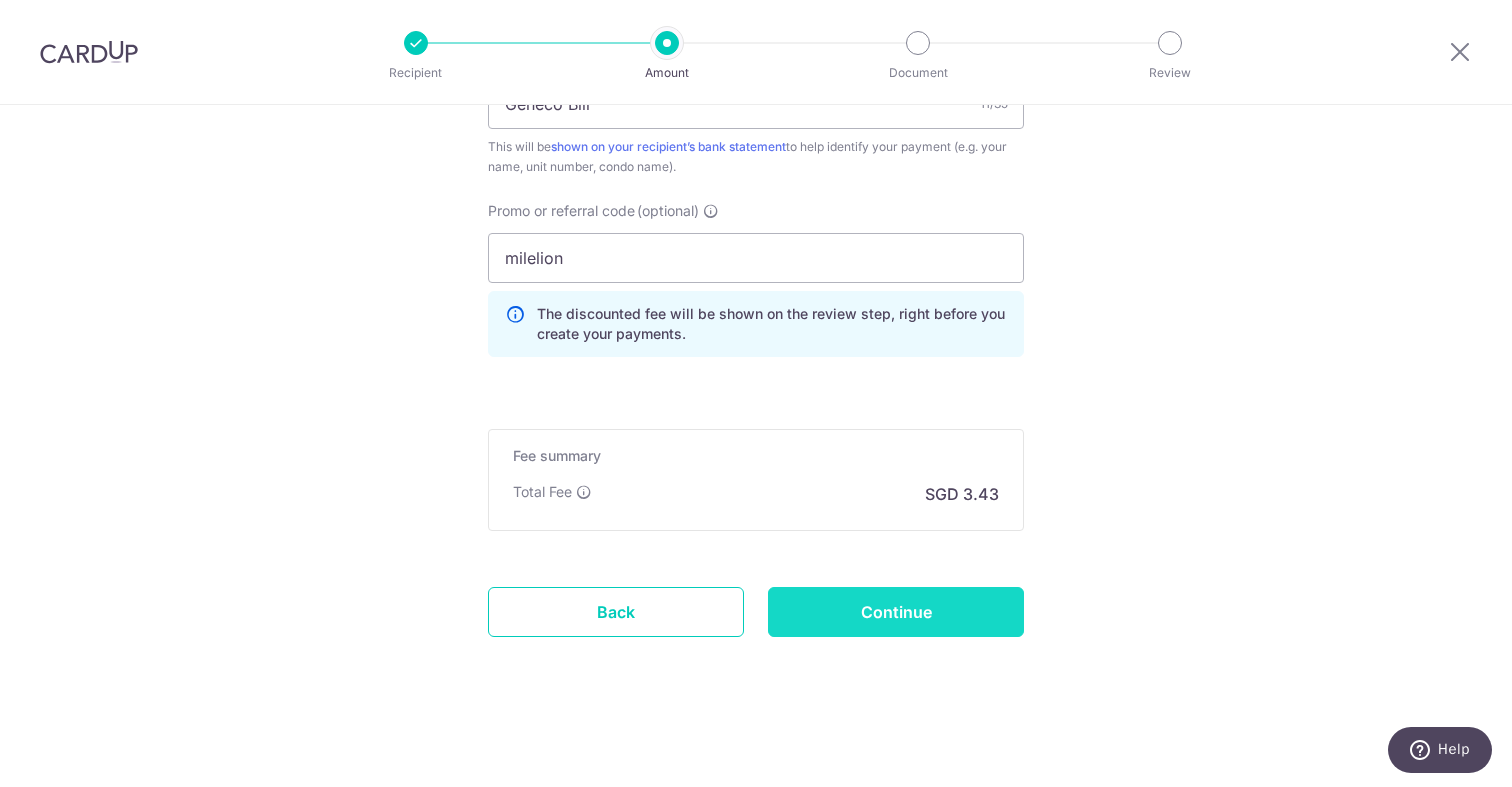 click on "Continue" at bounding box center [896, 612] 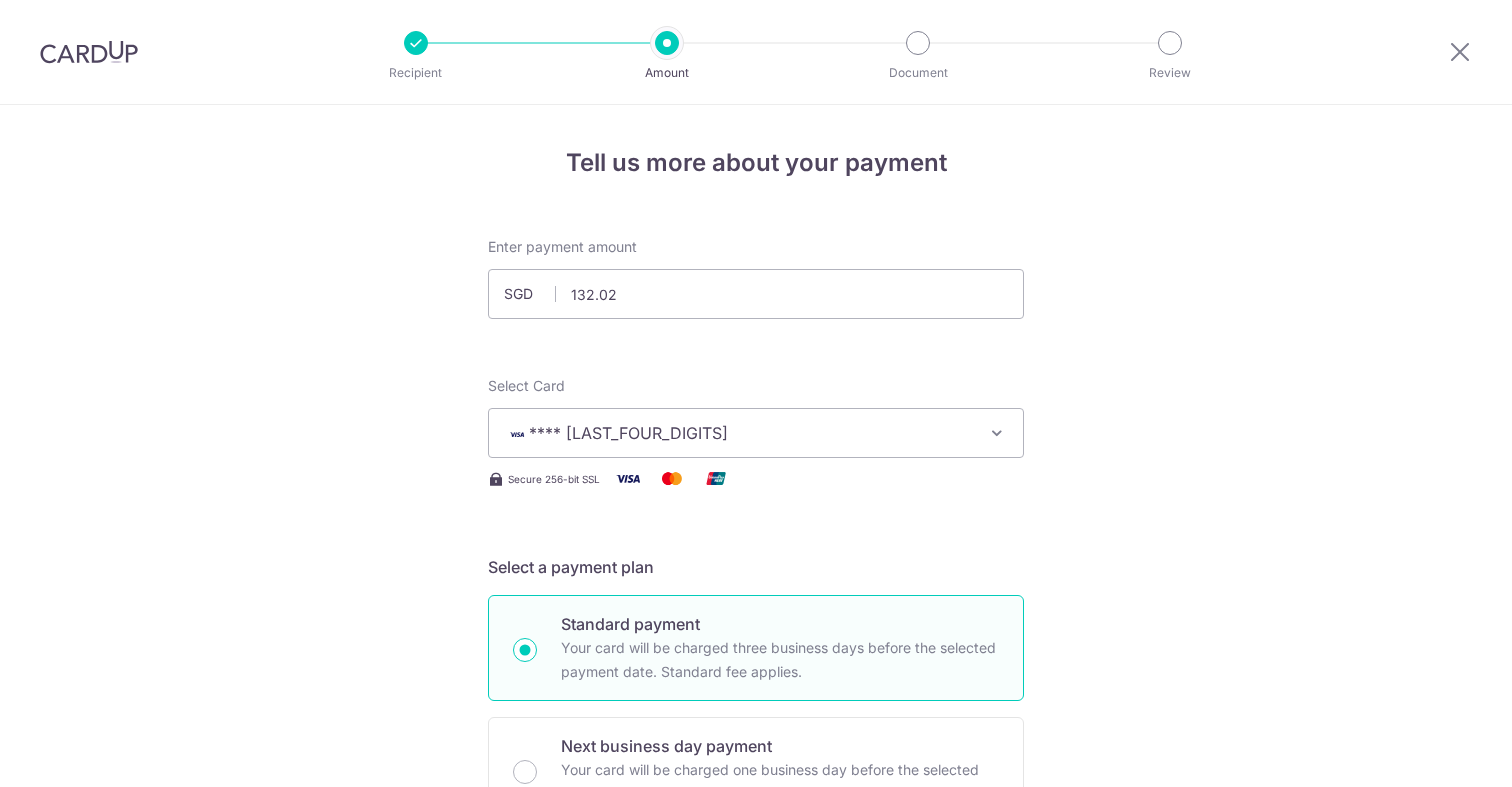 scroll, scrollTop: 0, scrollLeft: 0, axis: both 